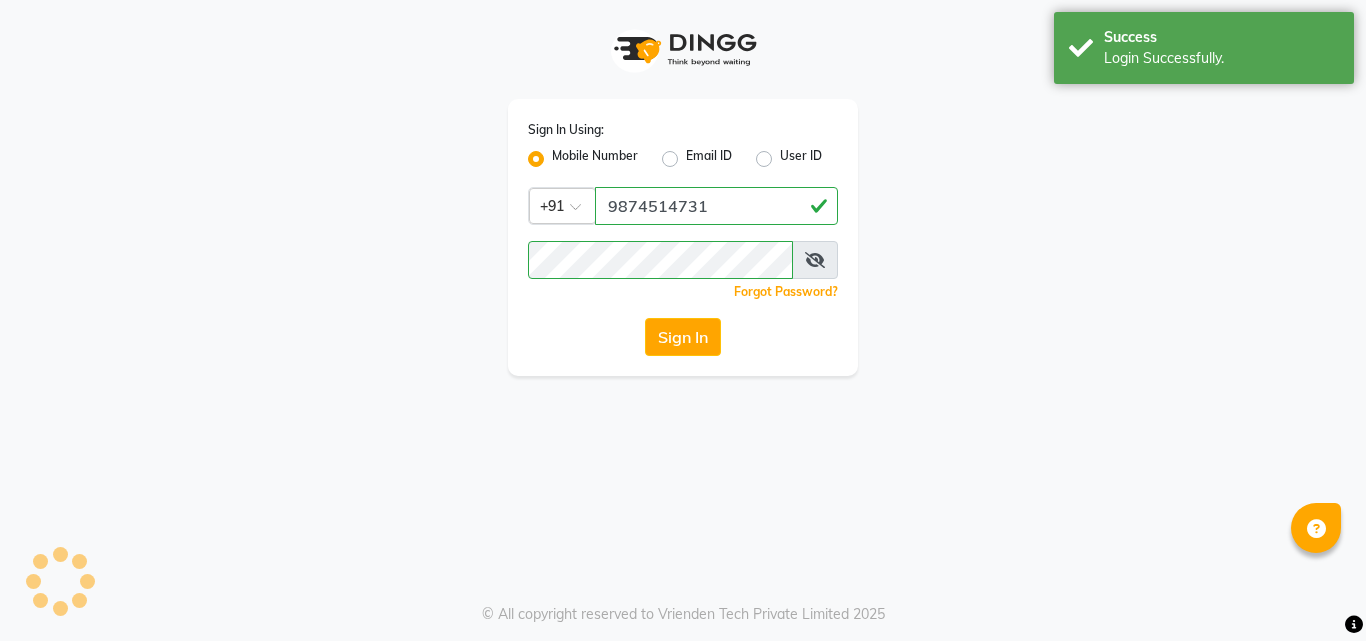 scroll, scrollTop: 0, scrollLeft: 0, axis: both 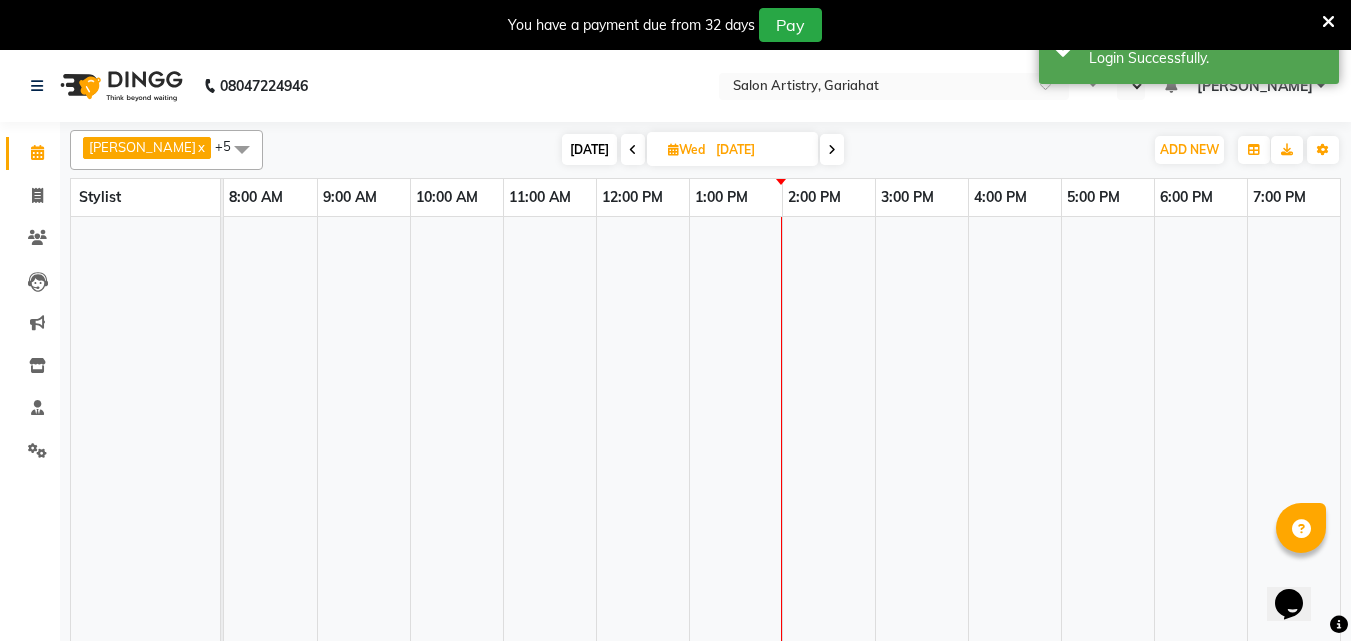 select on "en" 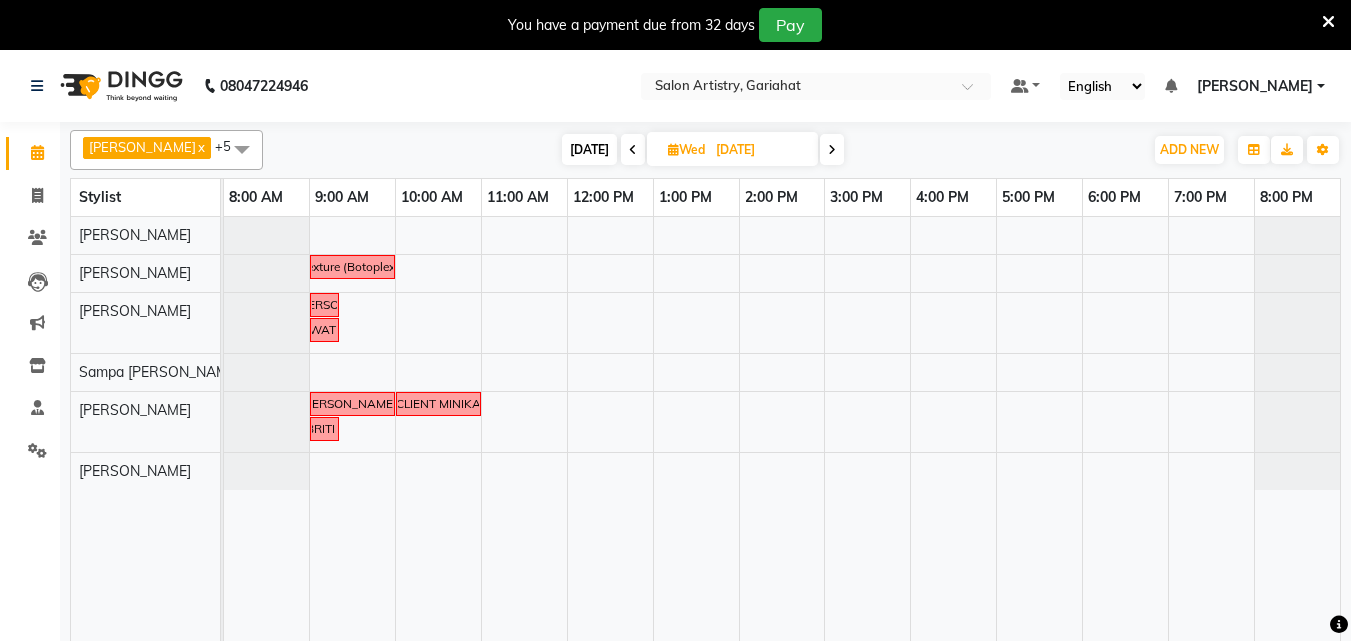 click at bounding box center [633, 149] 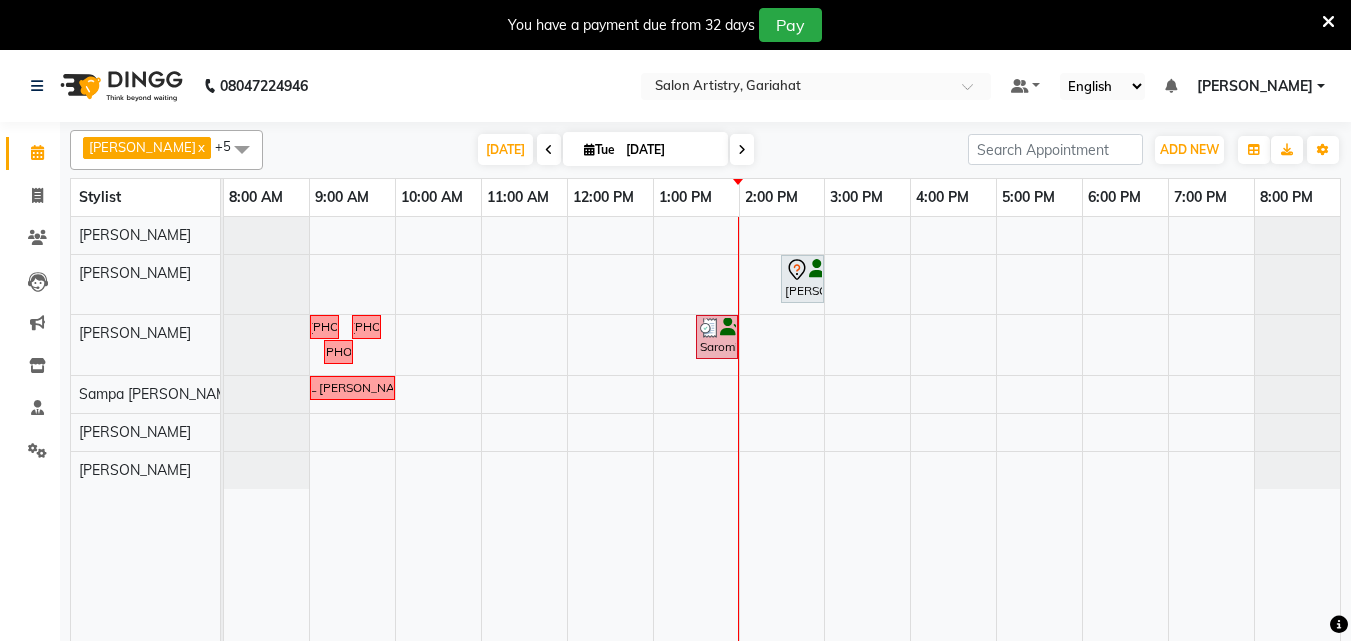 click on "[PERSON_NAME], TK02, 02:30 PM-03:00 PM, Cut - Hair Cut (Sr Stylist) (Wash & Conditioning)  followup call..[PHONE_NUMBER]   follow up call
[PHONE_NUMBER]      [PERSON_NAME], TK01, 01:30 PM-02:00 PM, Waxing - Argan Oil Wax - Full Waxing (Hands, Legs, Peel Off Under Arms)  followup call
[PHONE_NUMBER]   FOLLOWUP CALL  [PERSON_NAME] 8420718101" at bounding box center [782, 441] 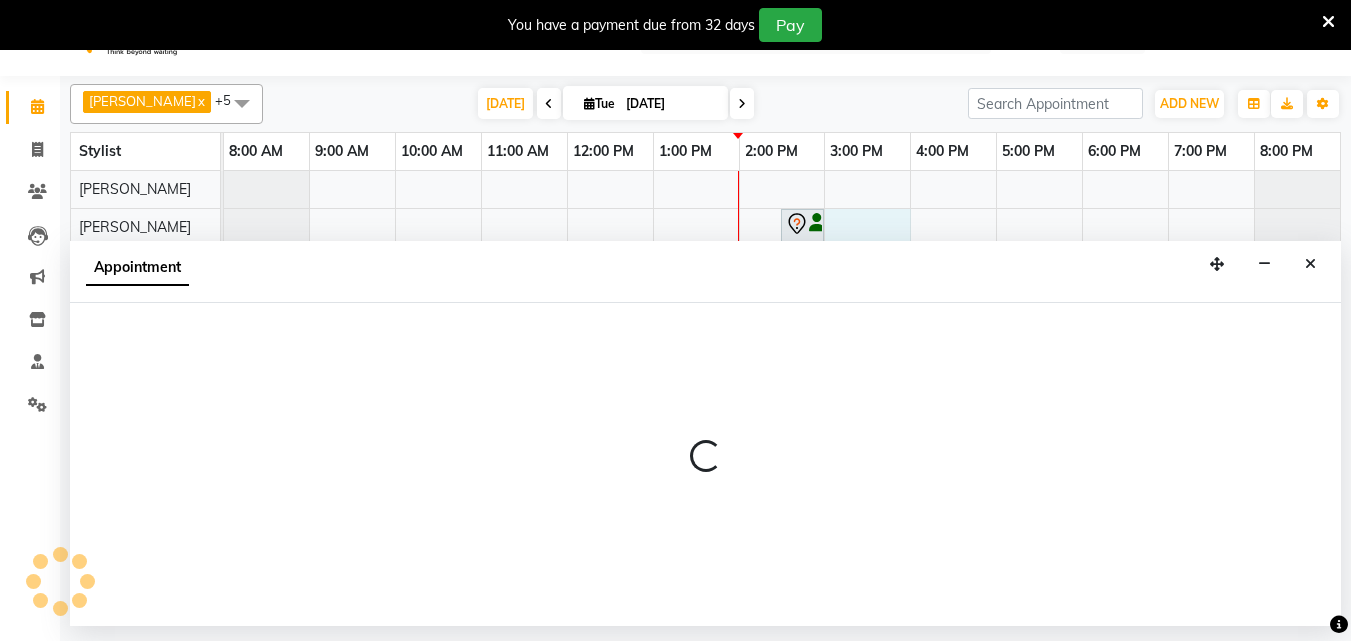 scroll, scrollTop: 50, scrollLeft: 0, axis: vertical 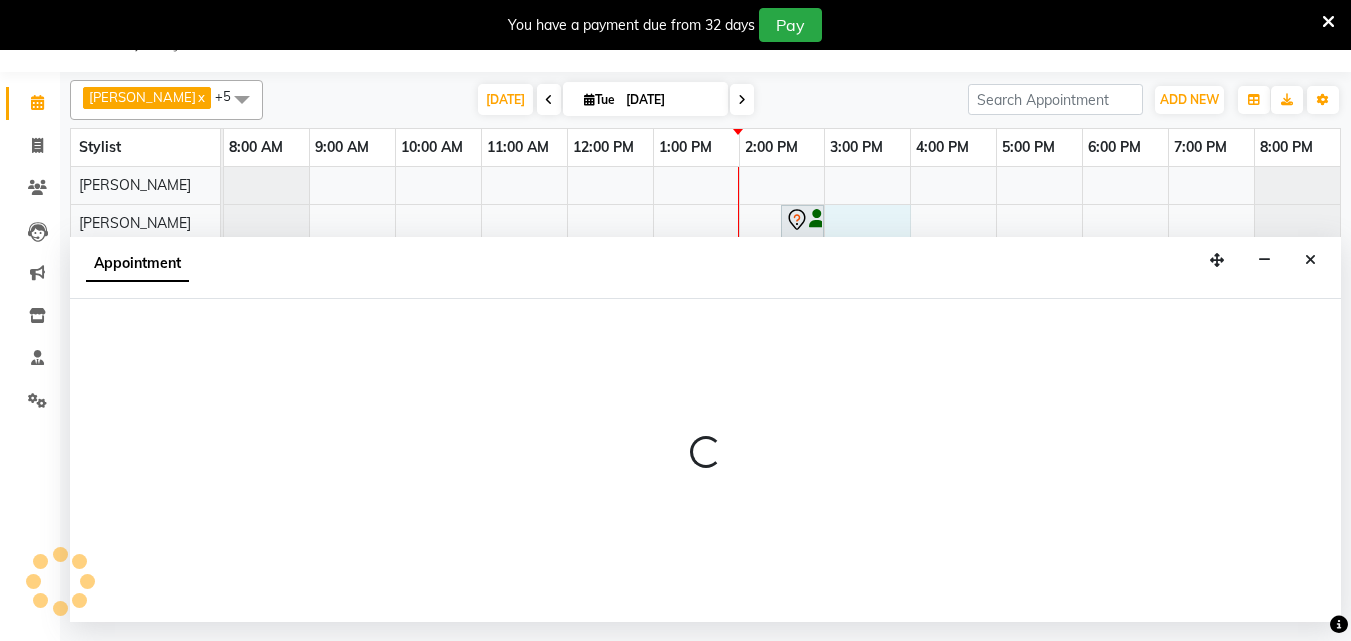 select on "82199" 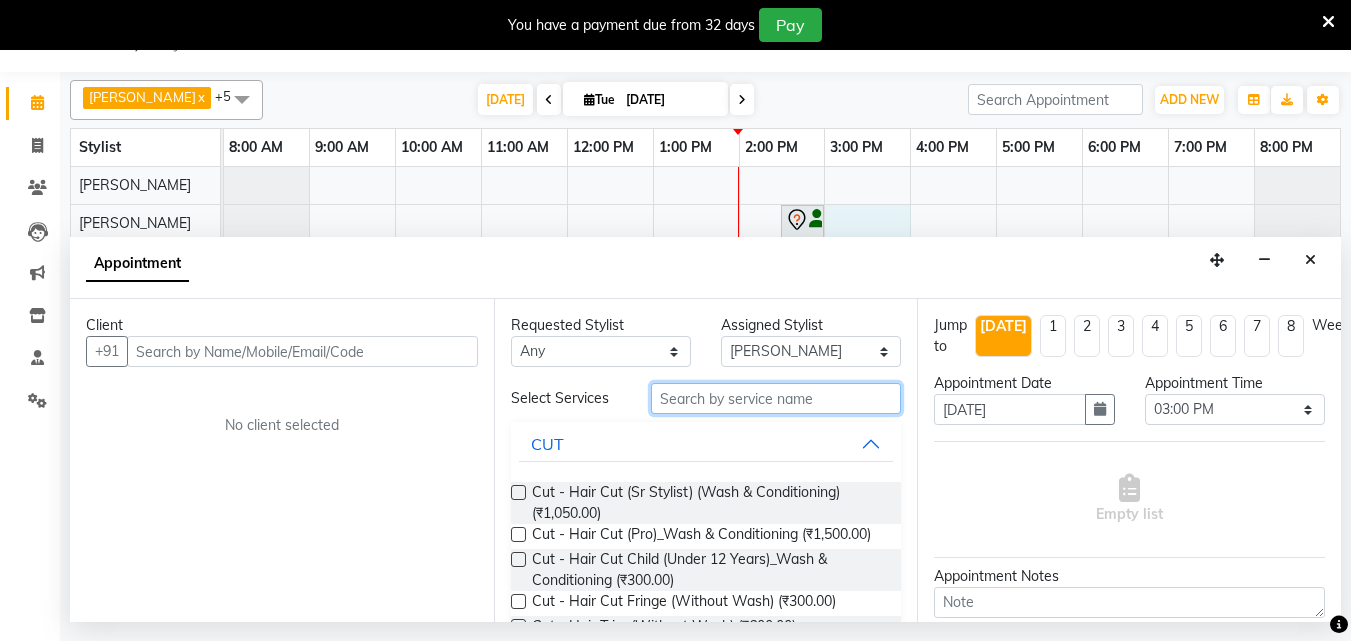 click at bounding box center (776, 398) 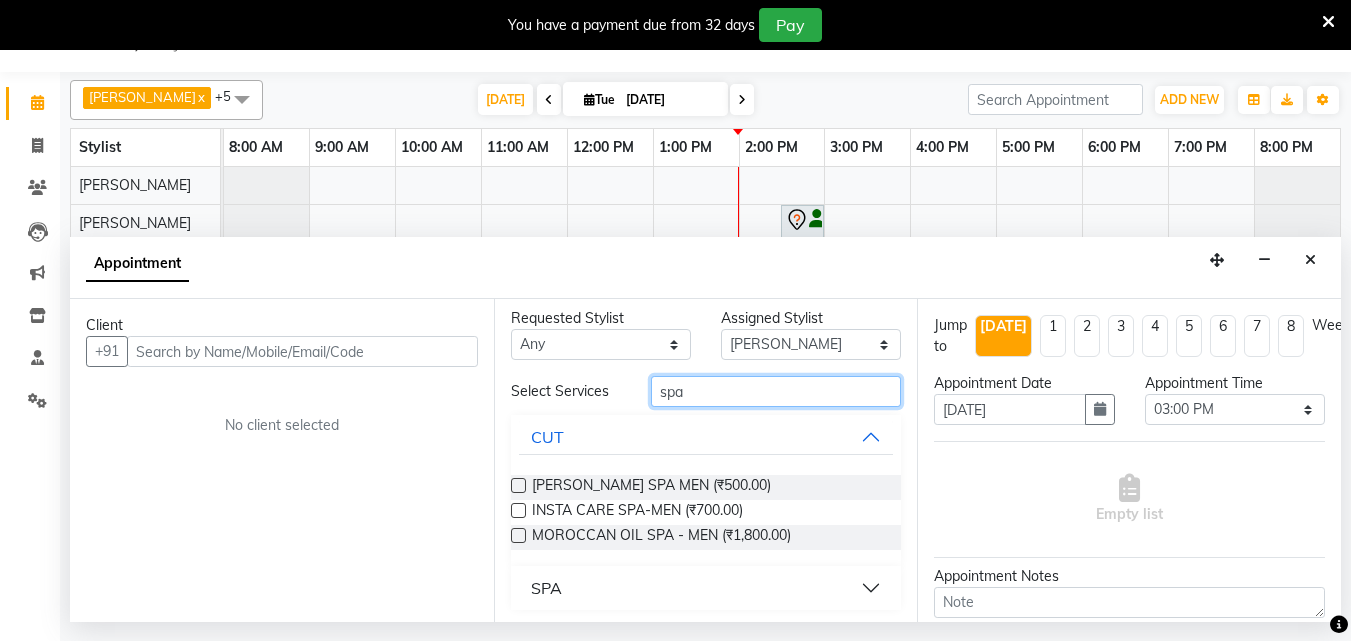 scroll, scrollTop: 11, scrollLeft: 0, axis: vertical 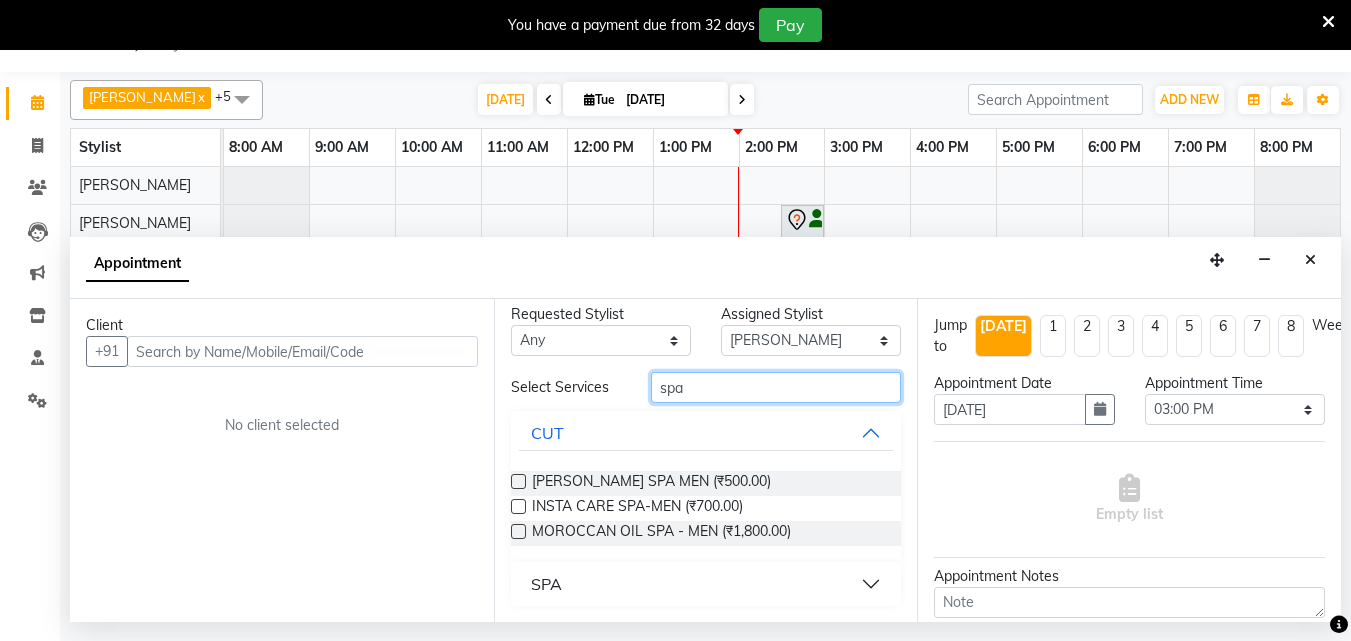 type on "spa" 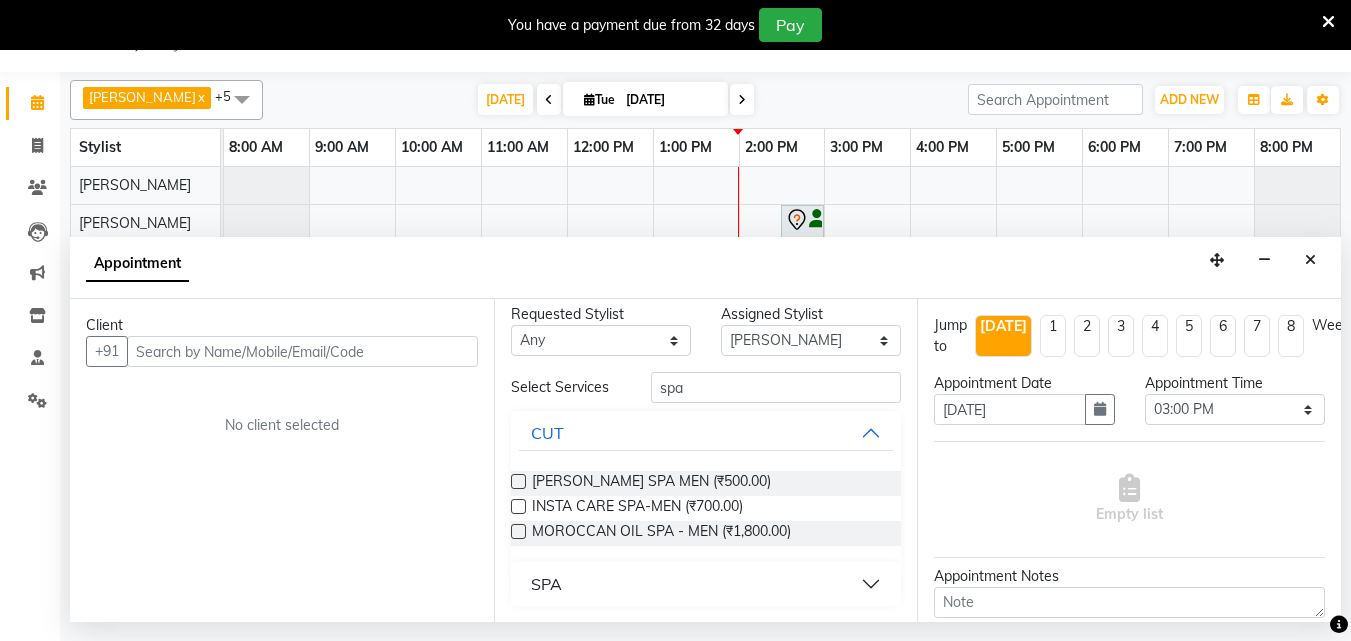 click on "SPA" at bounding box center [546, 584] 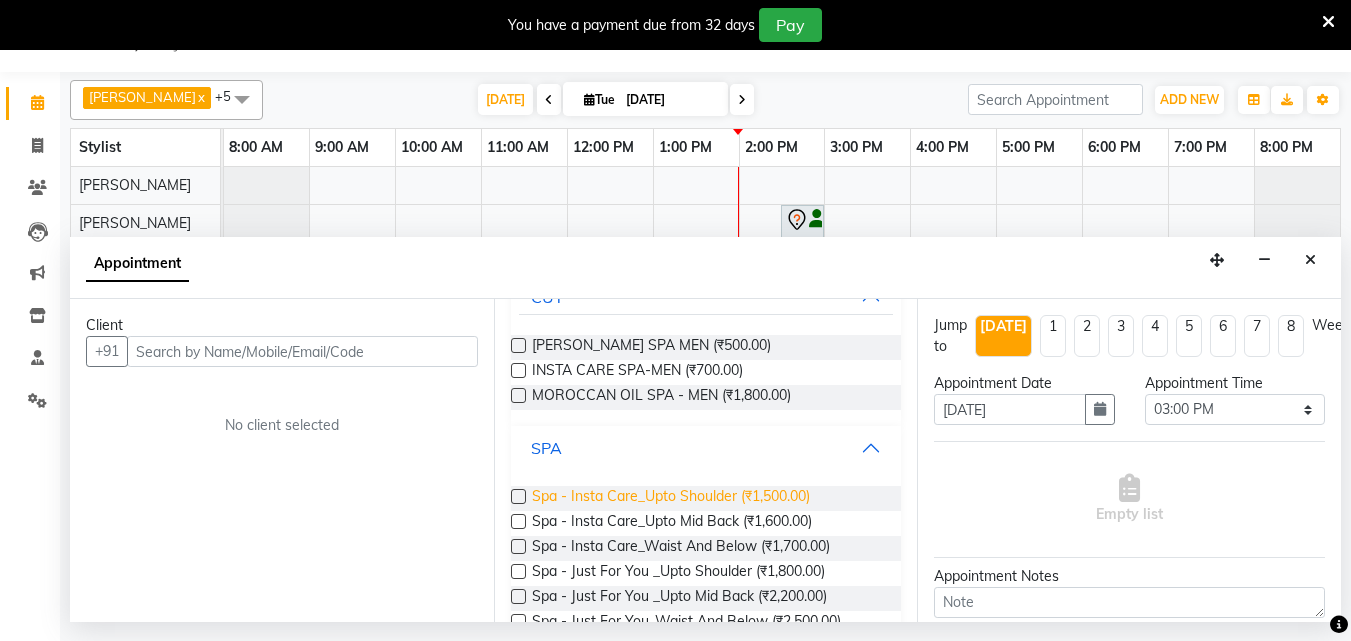 scroll, scrollTop: 247, scrollLeft: 0, axis: vertical 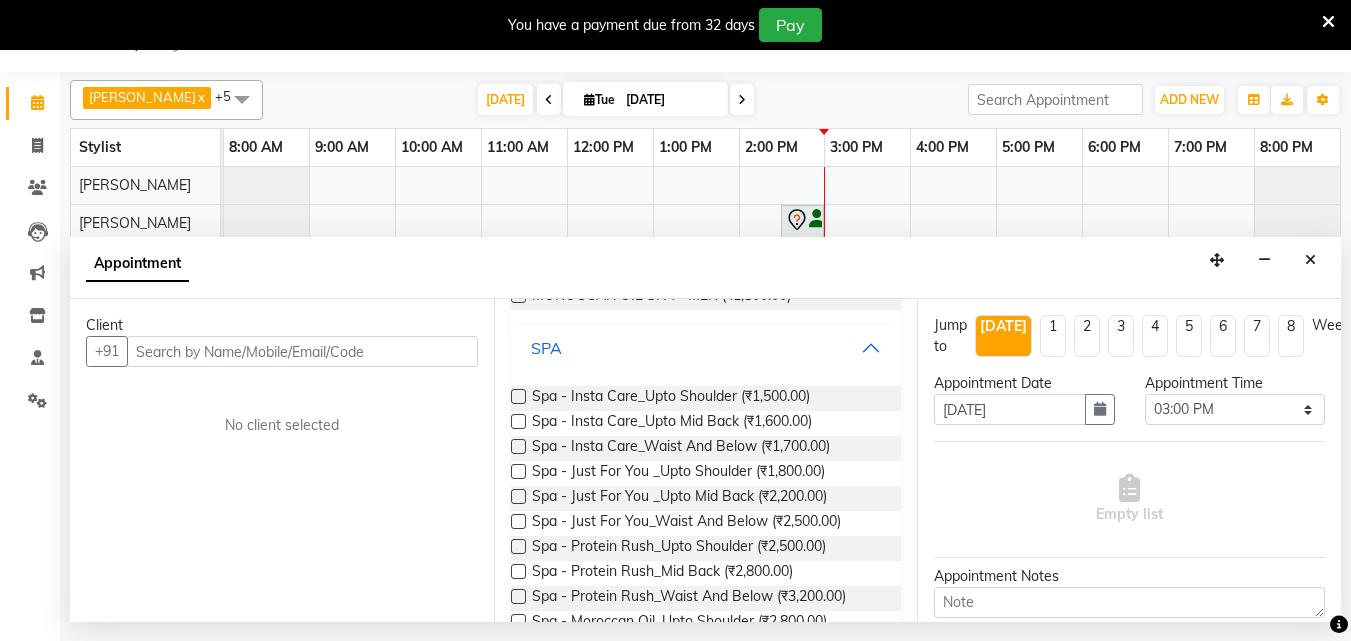 click on "SPA" at bounding box center (706, 348) 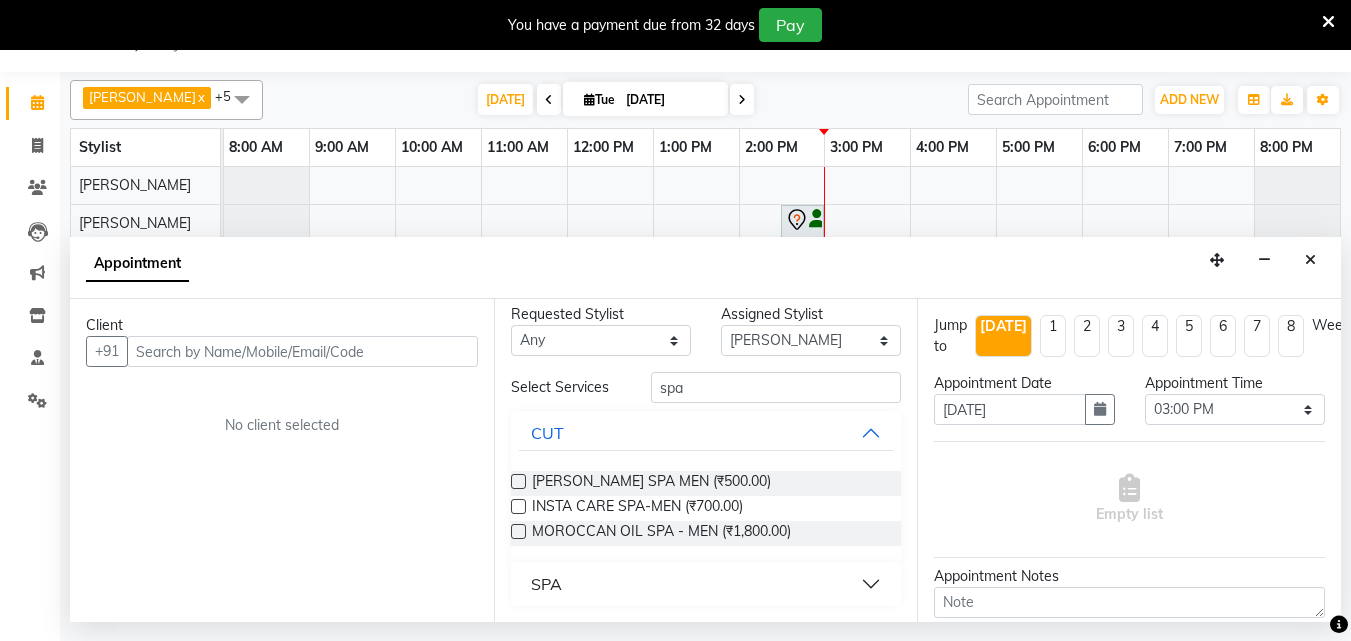 scroll, scrollTop: 11, scrollLeft: 0, axis: vertical 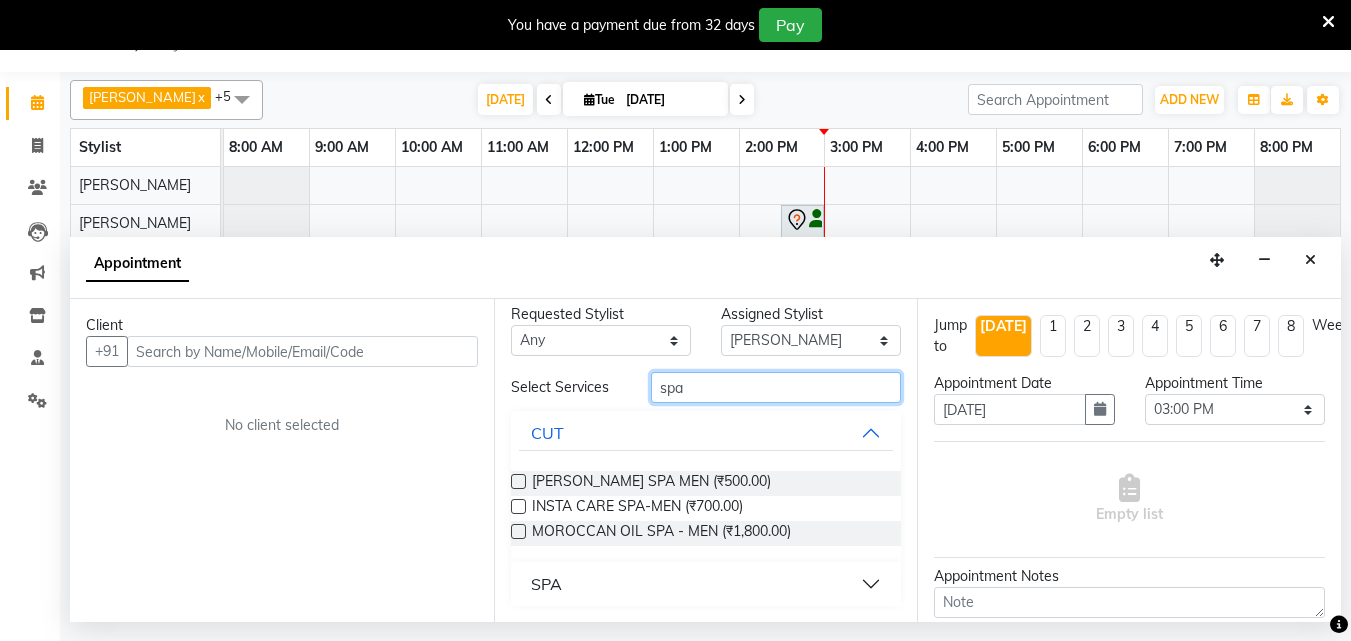 click on "spa" at bounding box center [776, 387] 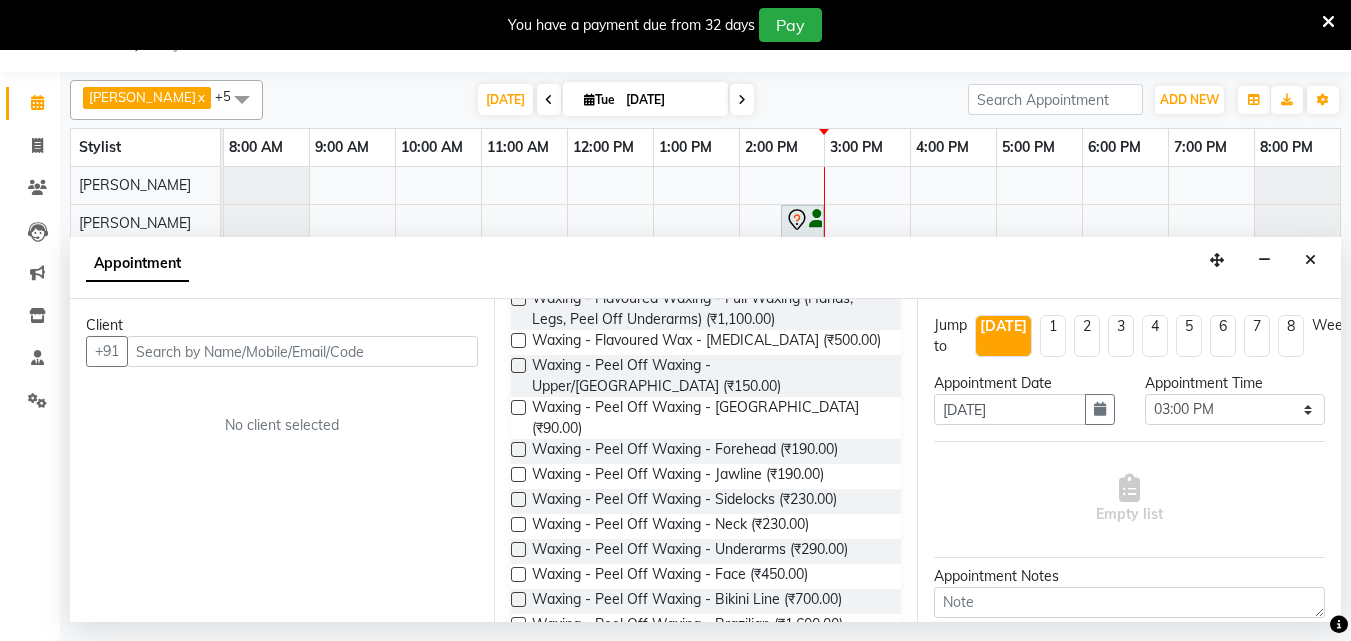 scroll, scrollTop: 511, scrollLeft: 0, axis: vertical 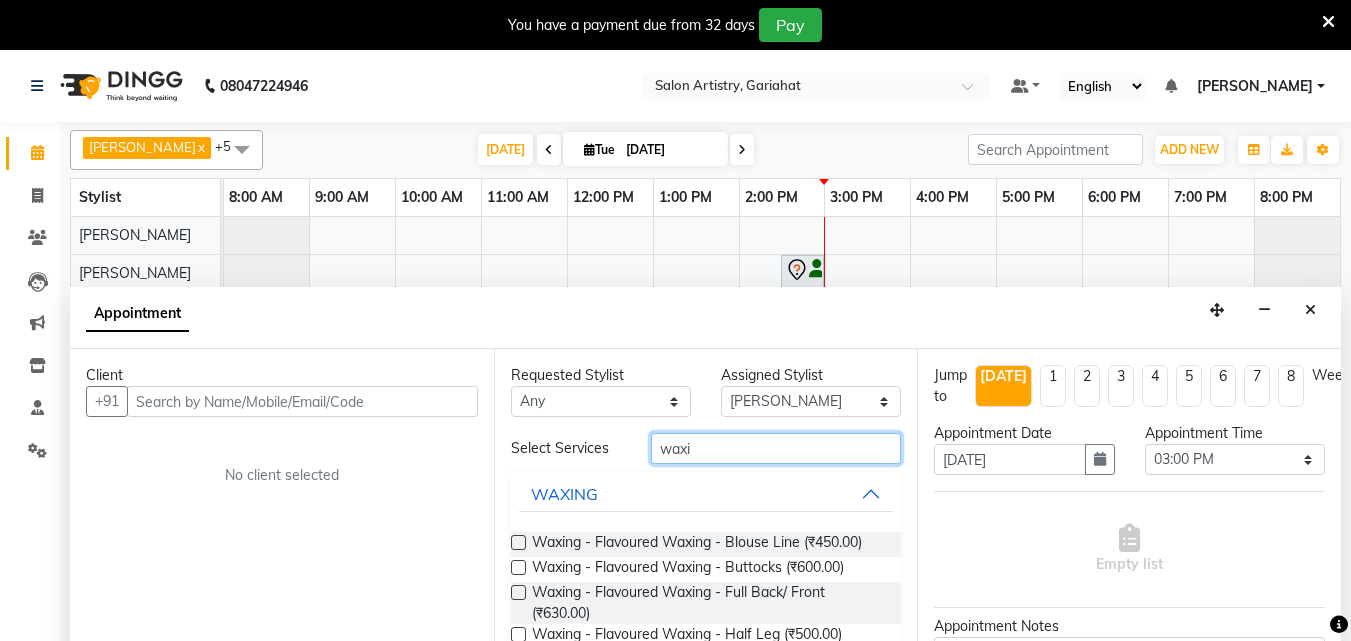 drag, startPoint x: 681, startPoint y: 444, endPoint x: 631, endPoint y: 455, distance: 51.1957 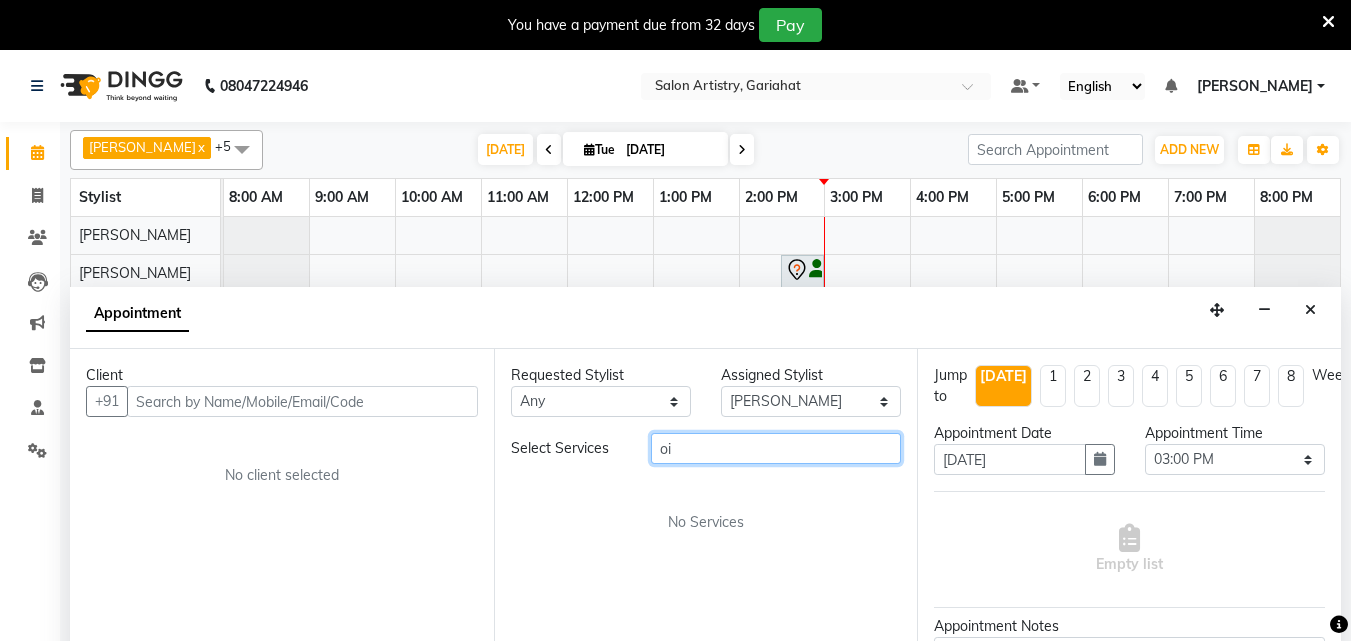 type on "i" 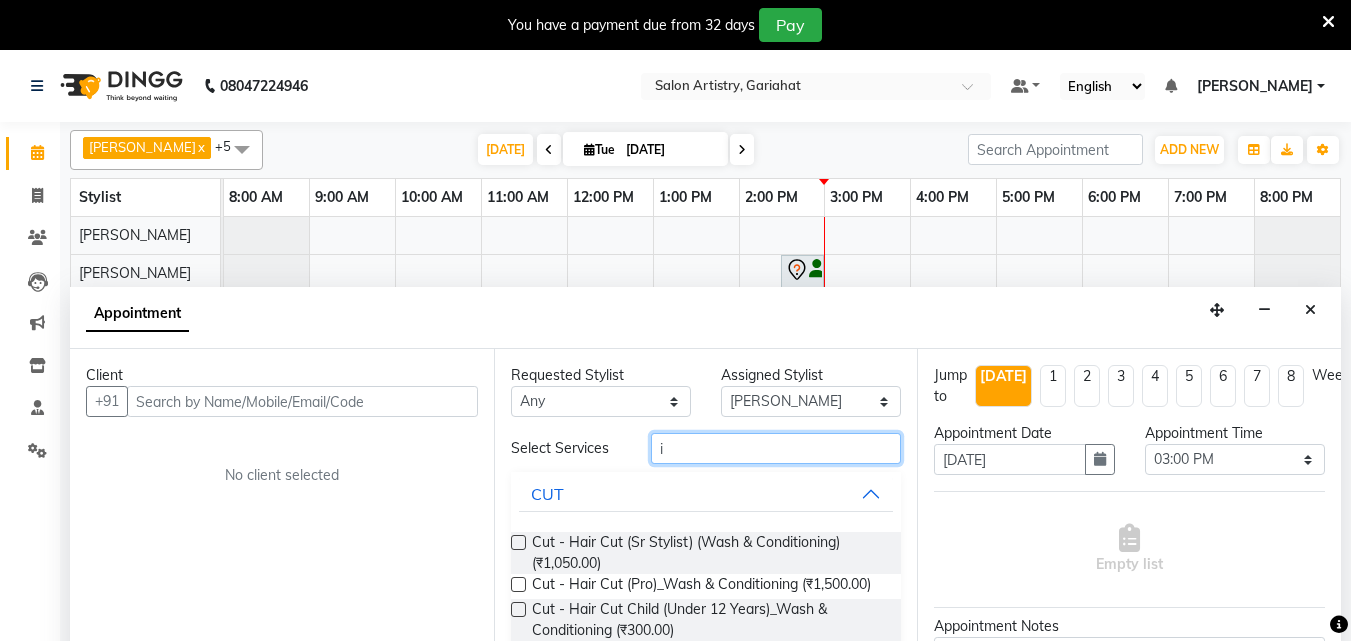 drag, startPoint x: 677, startPoint y: 451, endPoint x: 636, endPoint y: 441, distance: 42.201897 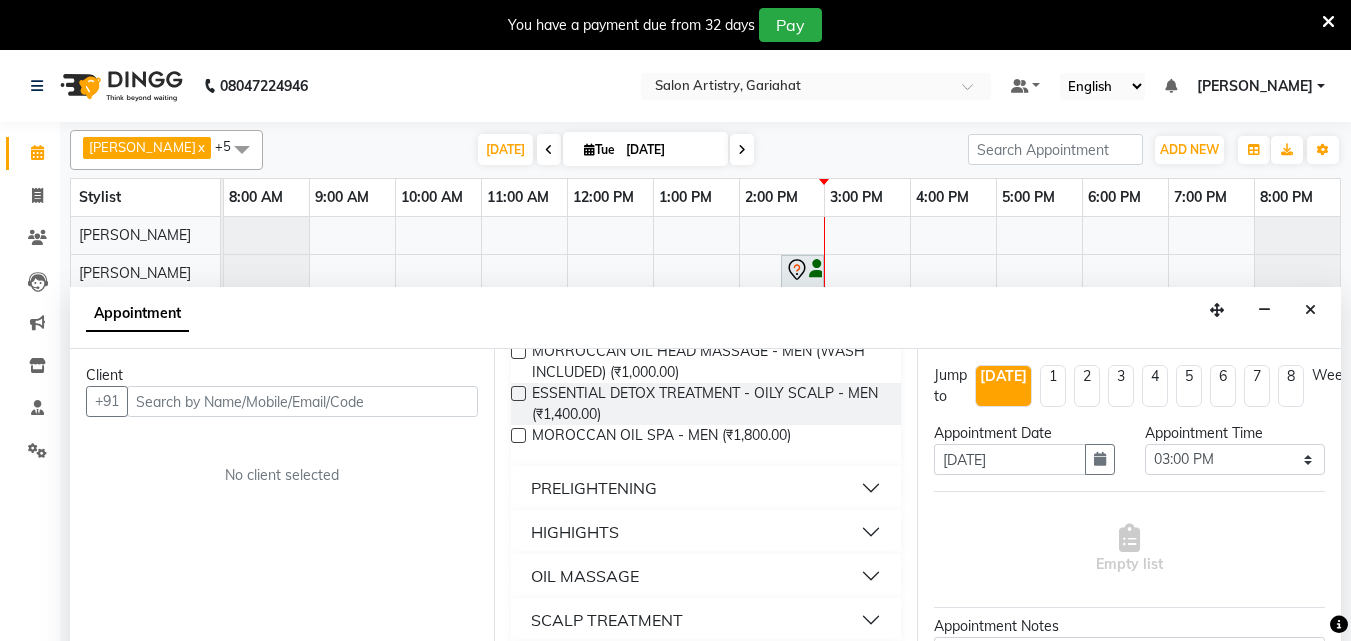 scroll, scrollTop: 374, scrollLeft: 0, axis: vertical 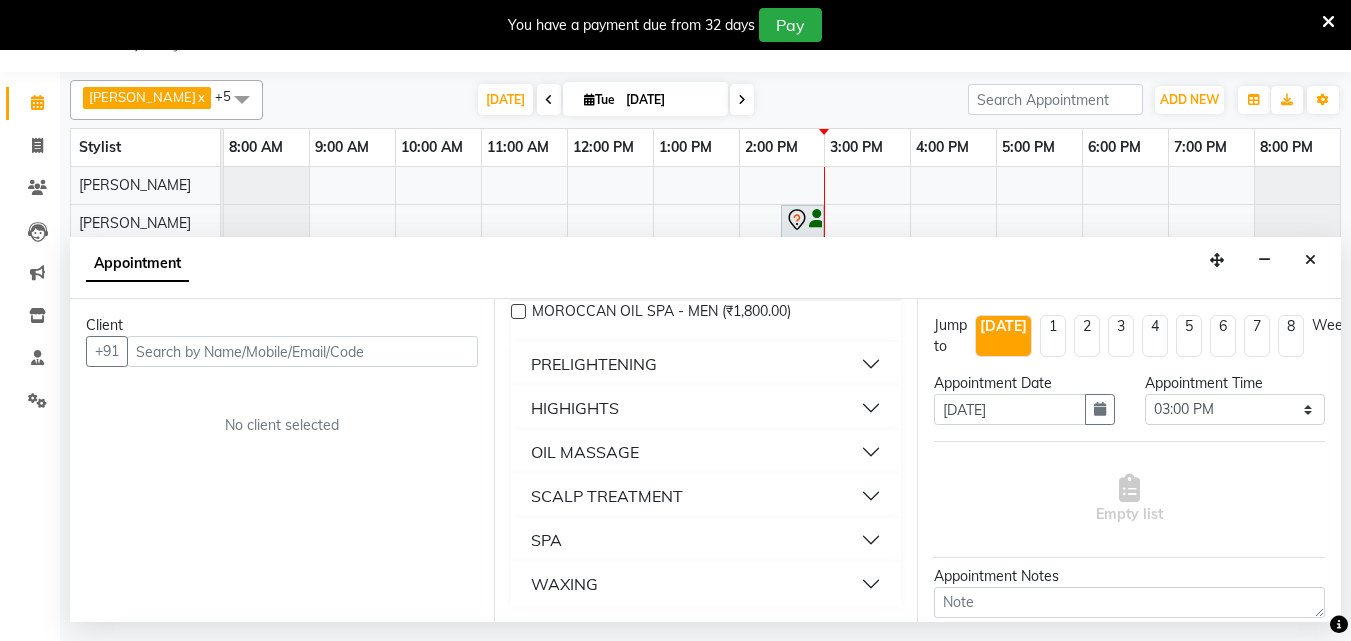 type on "oil" 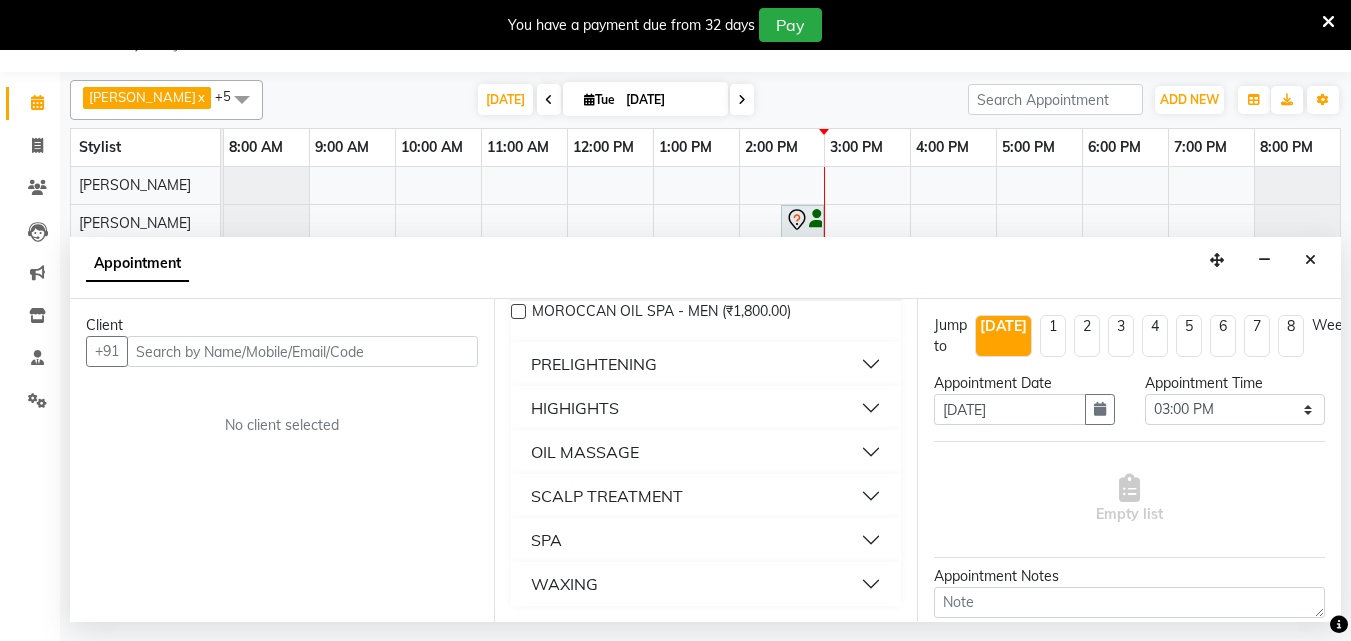 click on "OIL MASSAGE" at bounding box center (585, 452) 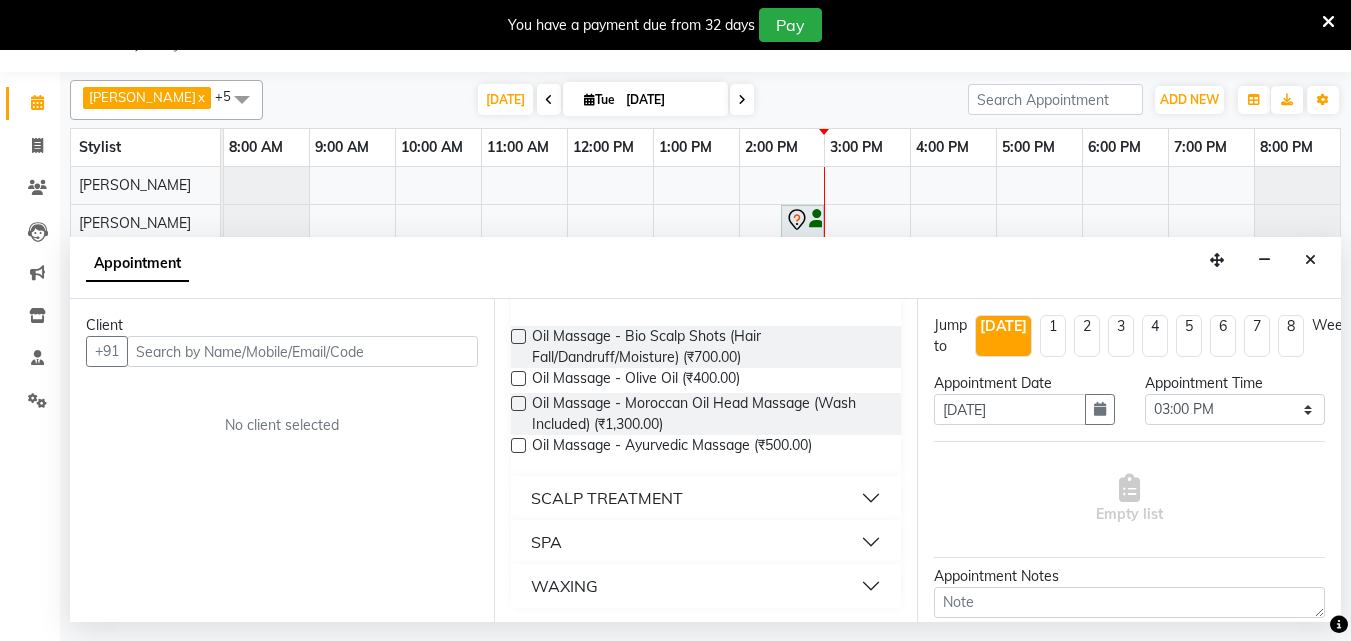 scroll, scrollTop: 540, scrollLeft: 0, axis: vertical 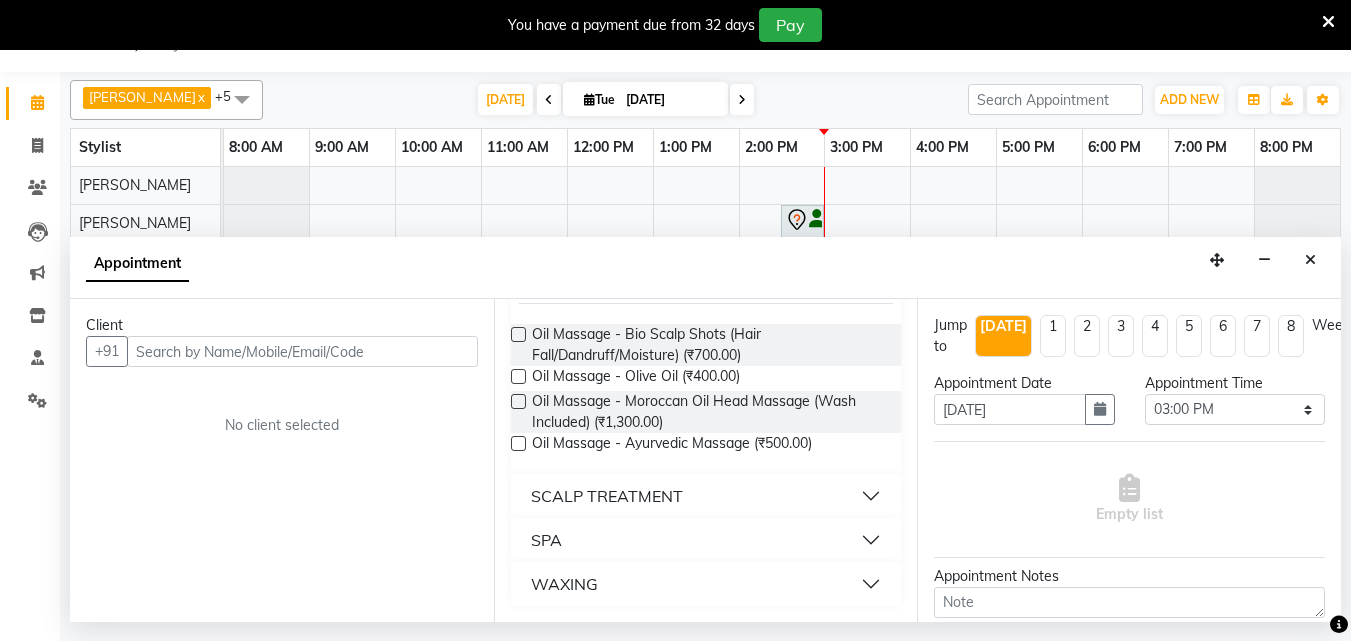 click on "SPA" at bounding box center (706, 540) 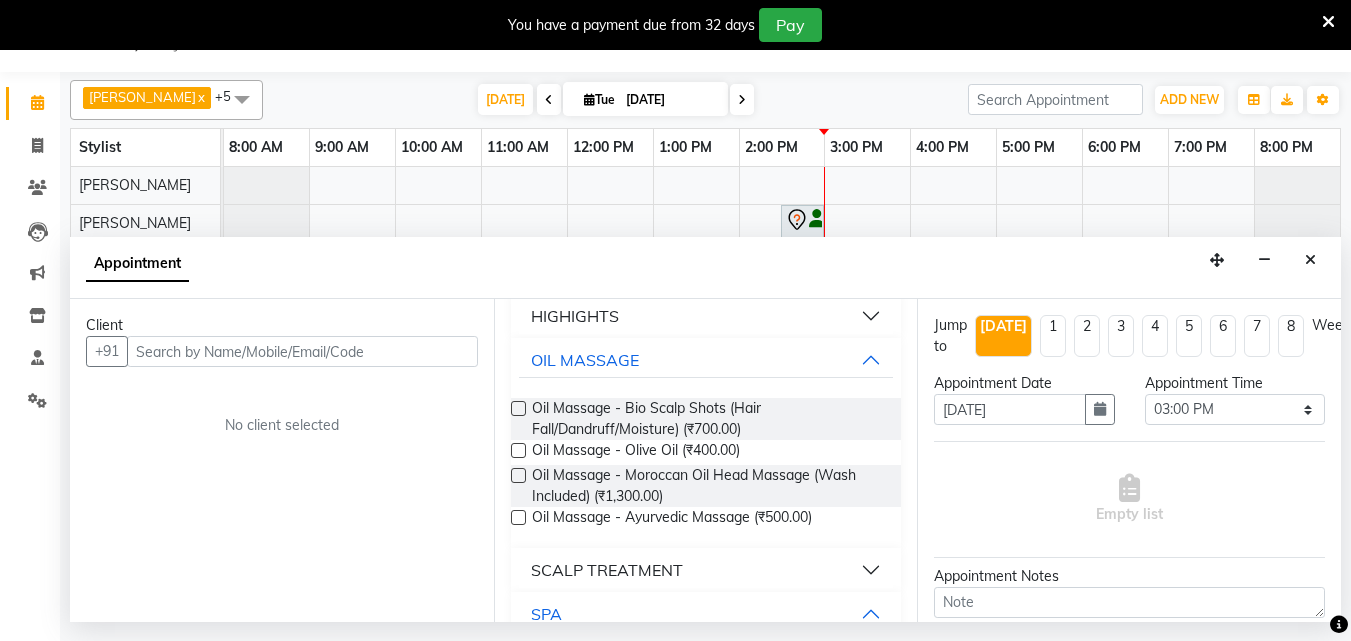 scroll, scrollTop: 500, scrollLeft: 0, axis: vertical 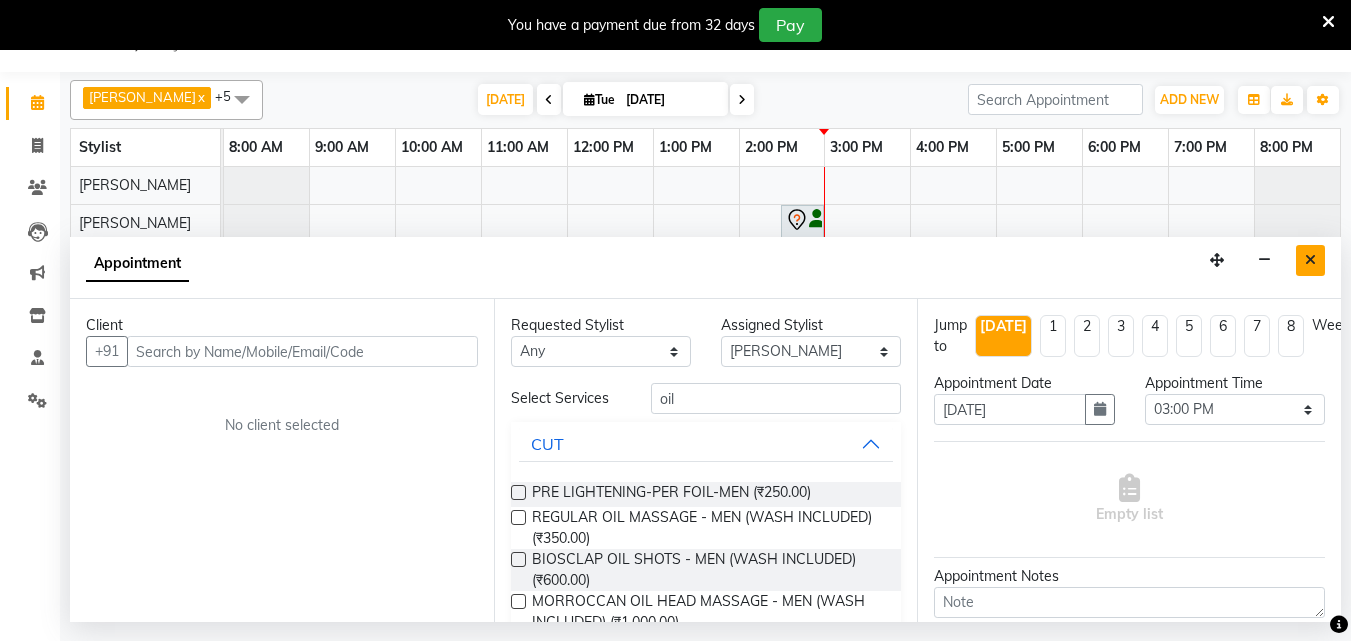 click at bounding box center (1310, 260) 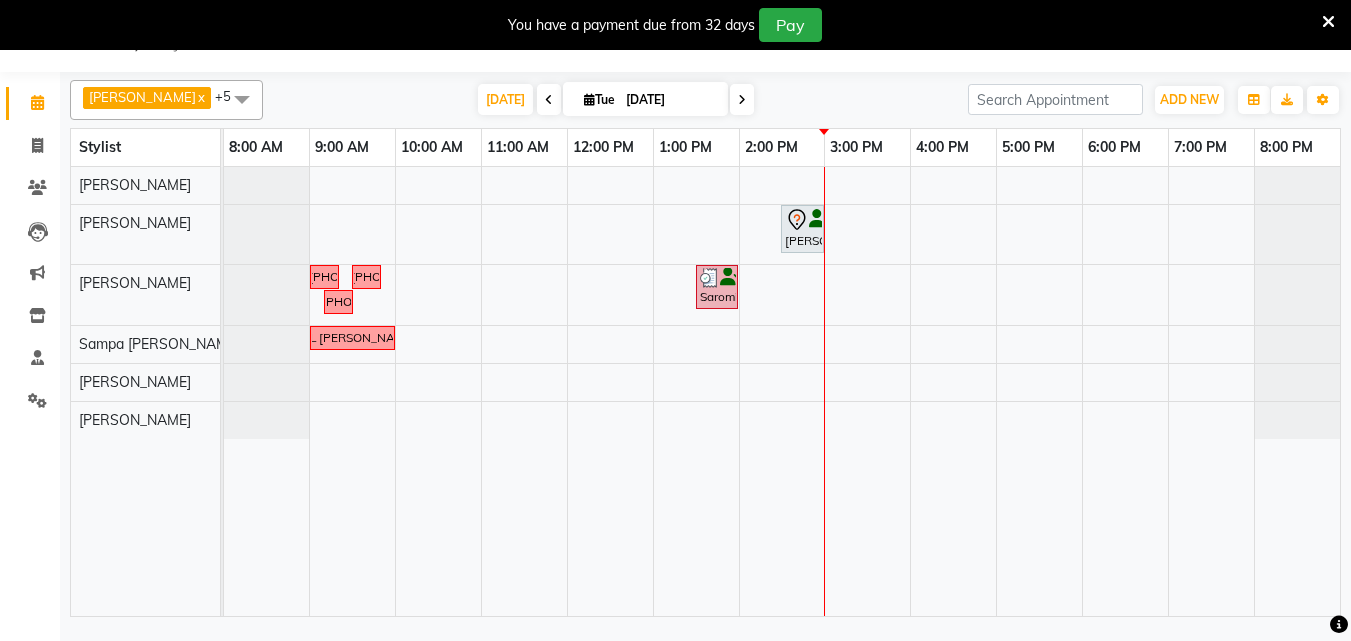 click on "You have a payment due from 32 days   Pay" at bounding box center [665, 25] 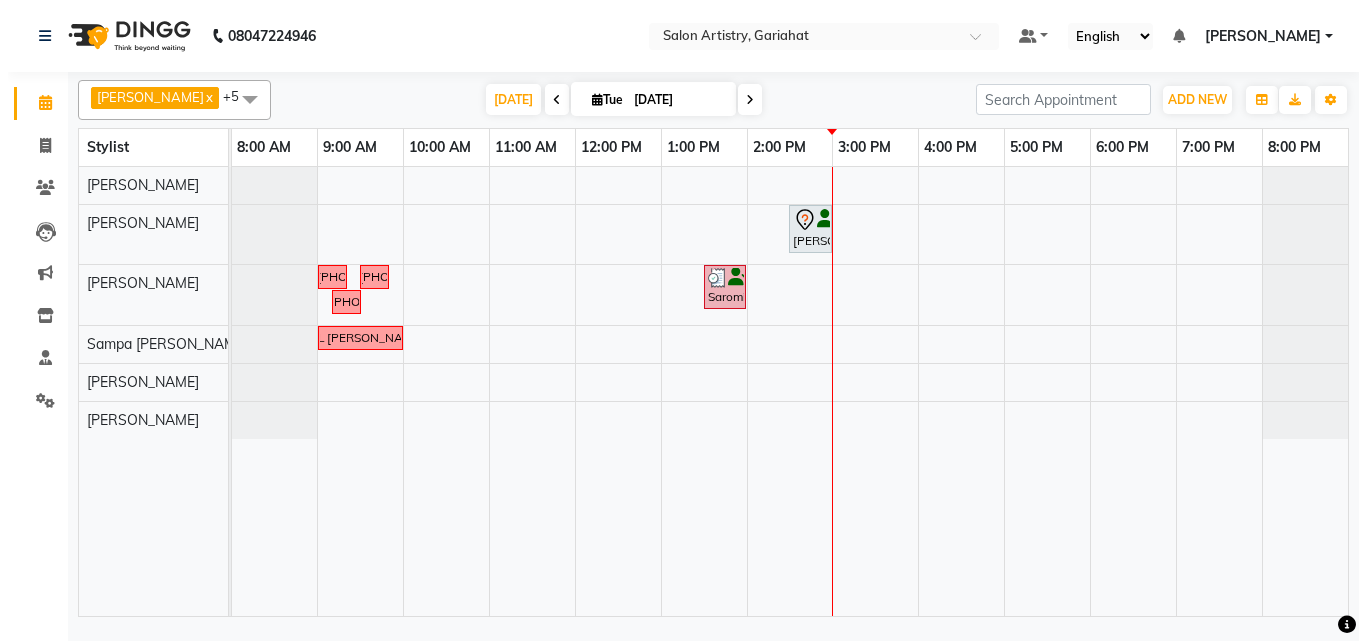 scroll, scrollTop: 0, scrollLeft: 0, axis: both 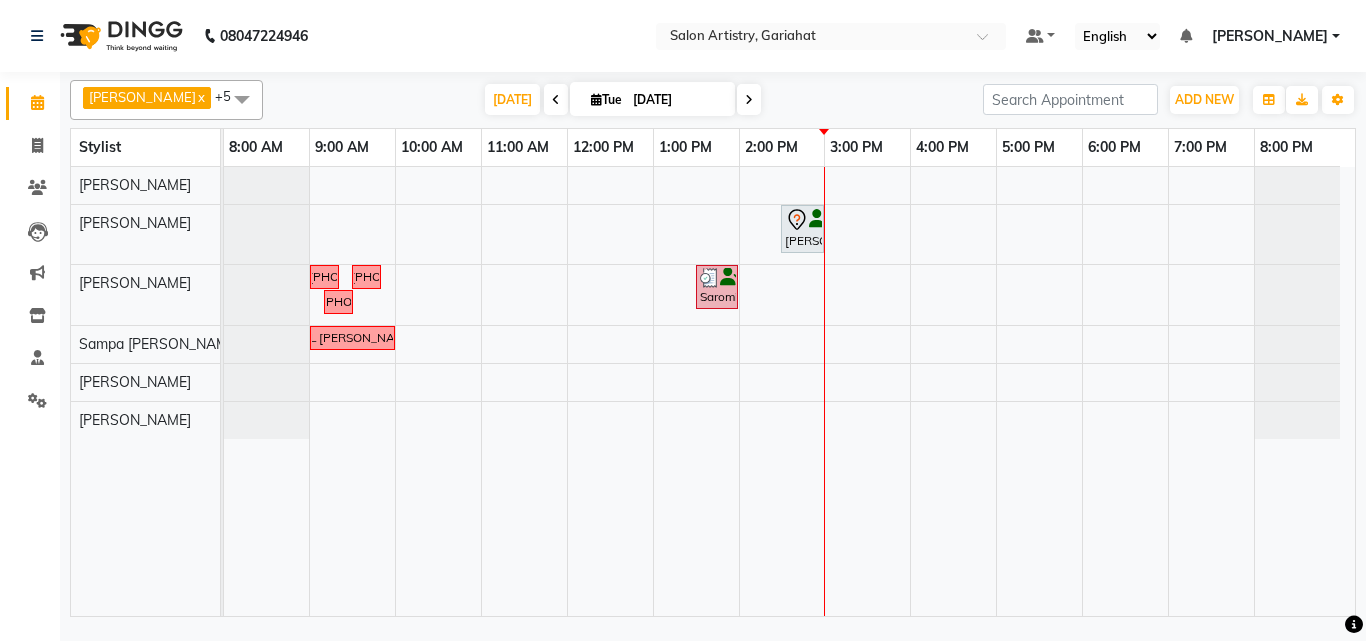 click at bounding box center [782, 391] 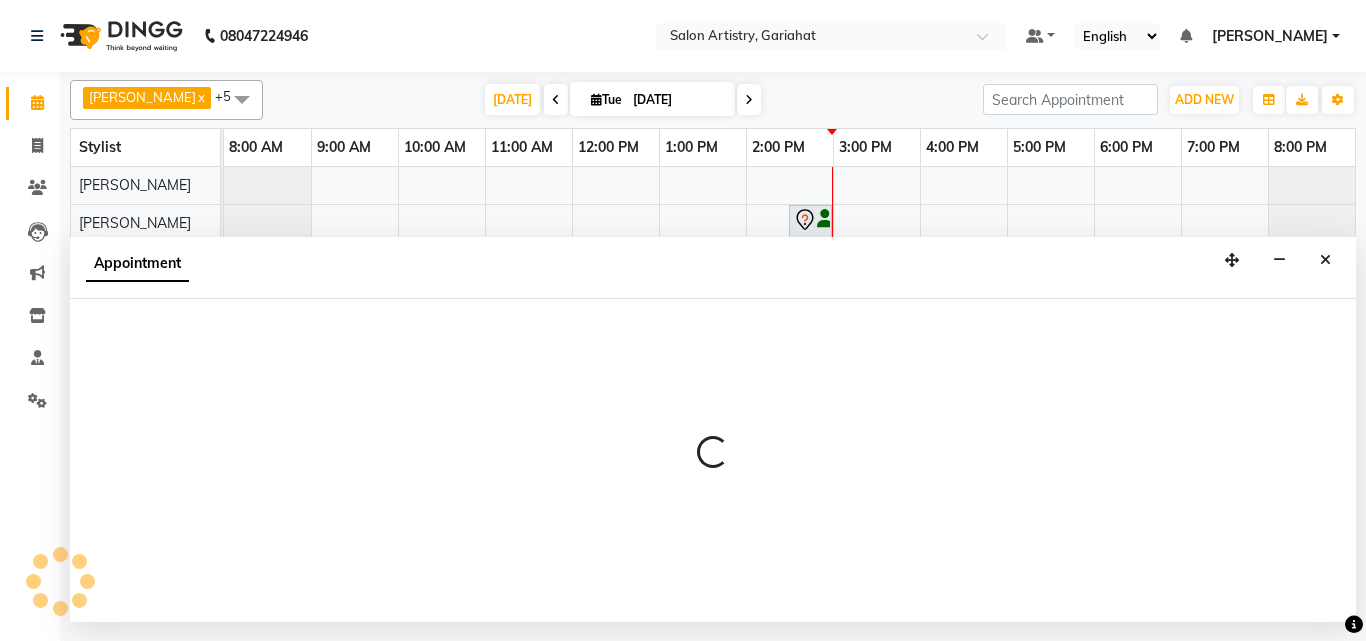 select on "82200" 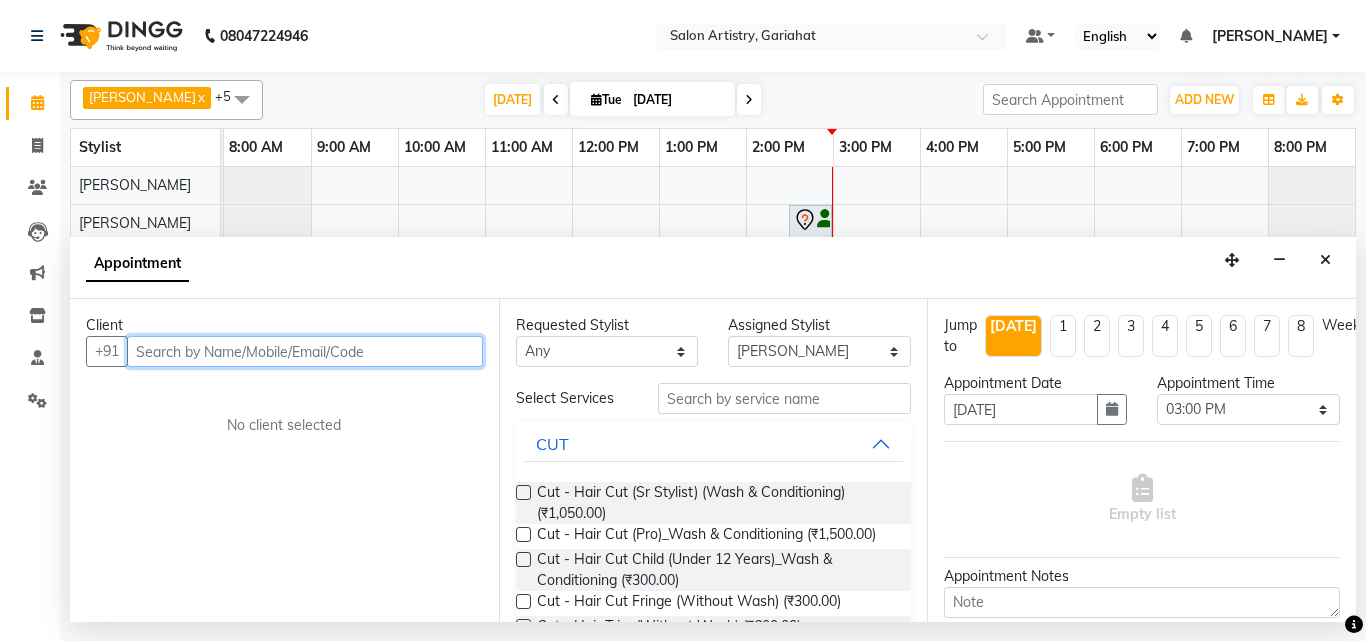 click at bounding box center [305, 351] 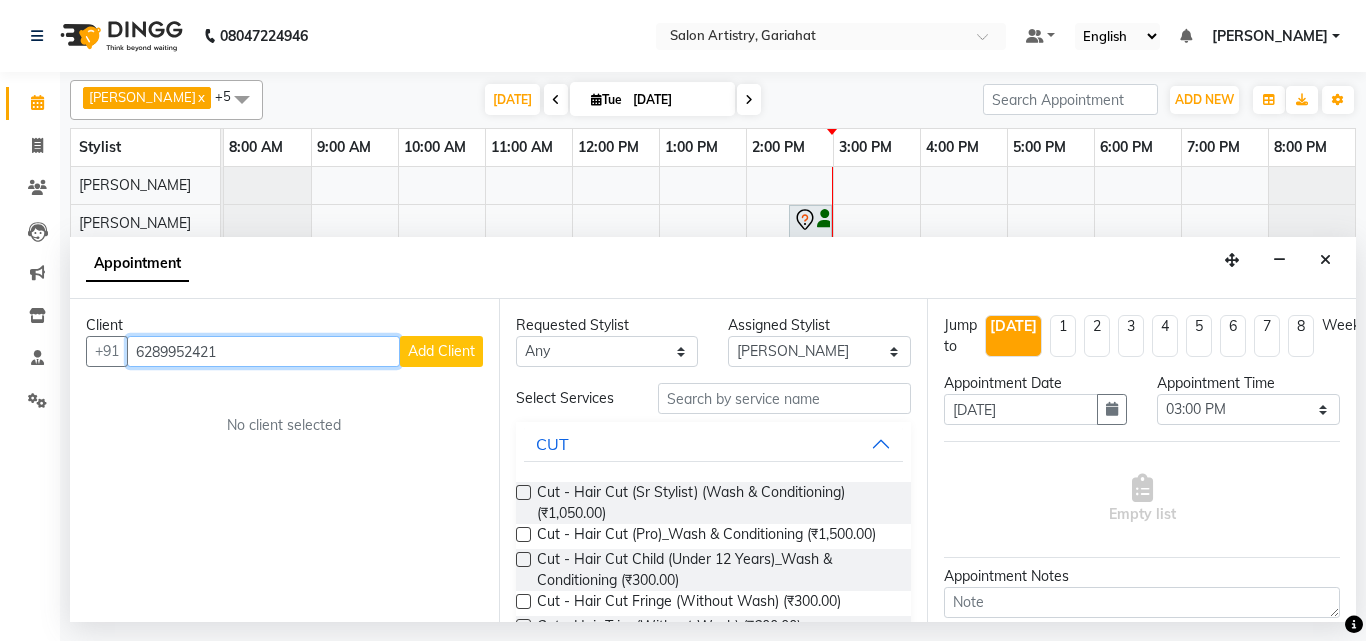 type on "6289952421" 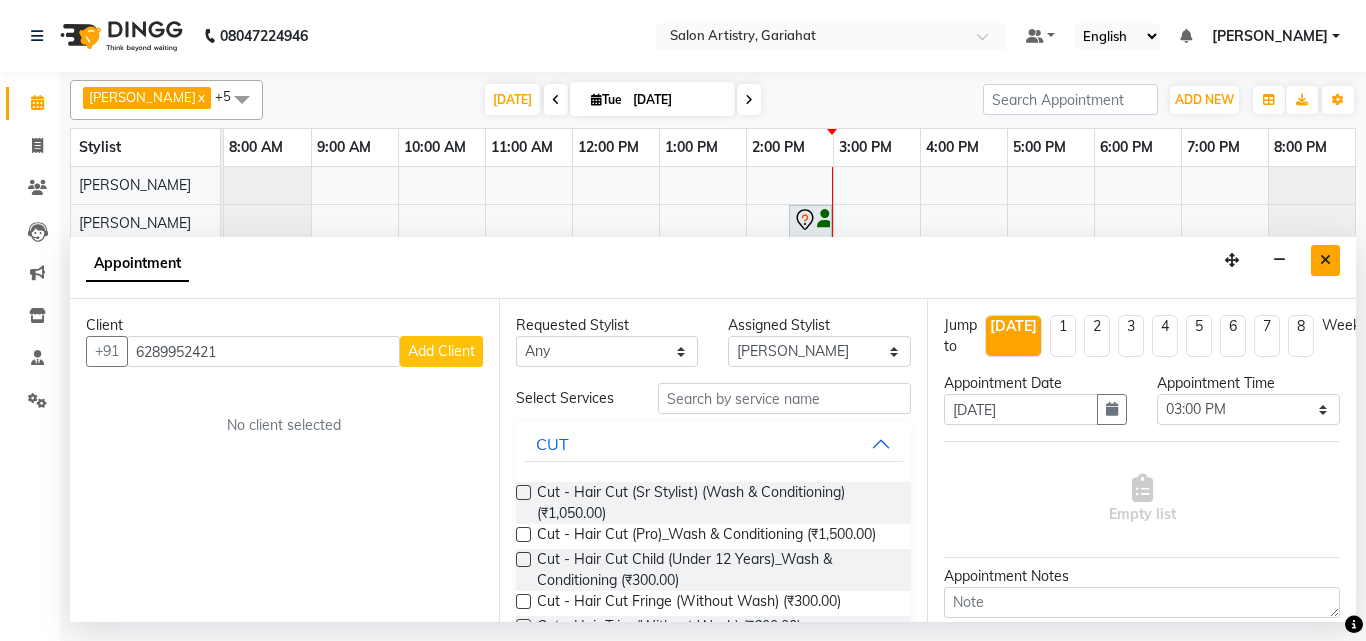 click at bounding box center (1325, 260) 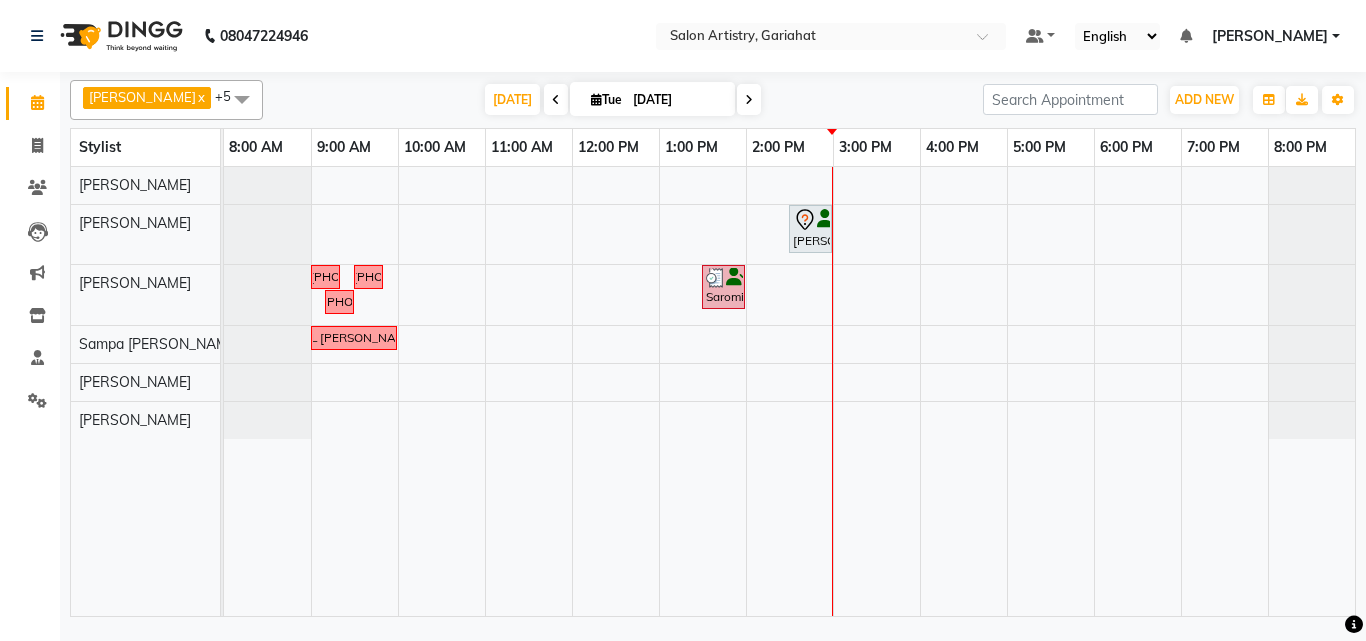 click on "[PERSON_NAME], TK02, 02:30 PM-03:00 PM, Cut - Hair Cut (Sr Stylist) (Wash & Conditioning)  followup call..[PHONE_NUMBER]   follow up call
[PHONE_NUMBER]      [PERSON_NAME], TK01, 01:30 PM-02:00 PM, Waxing - Argan Oil Wax - Full Waxing (Hands, Legs, Peel Off Under Arms)  followup call
[PHONE_NUMBER]   FOLLOWUP CALL  [PERSON_NAME] 8420718101" at bounding box center [789, 391] 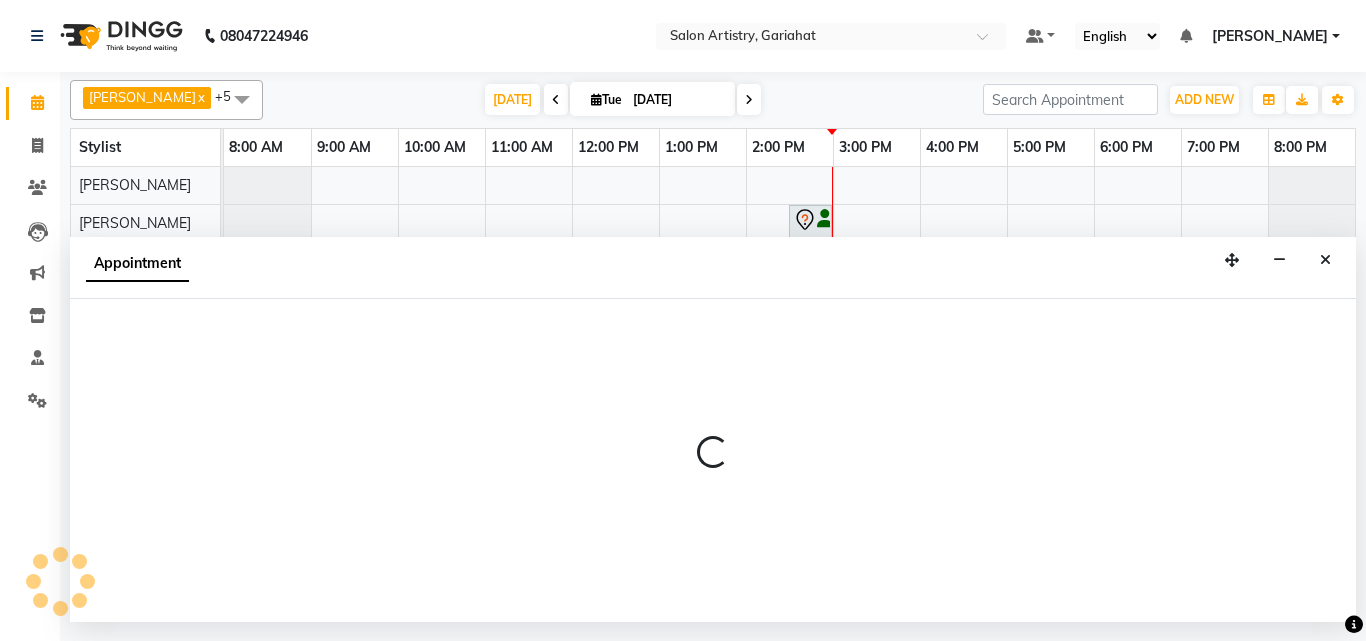 select on "82200" 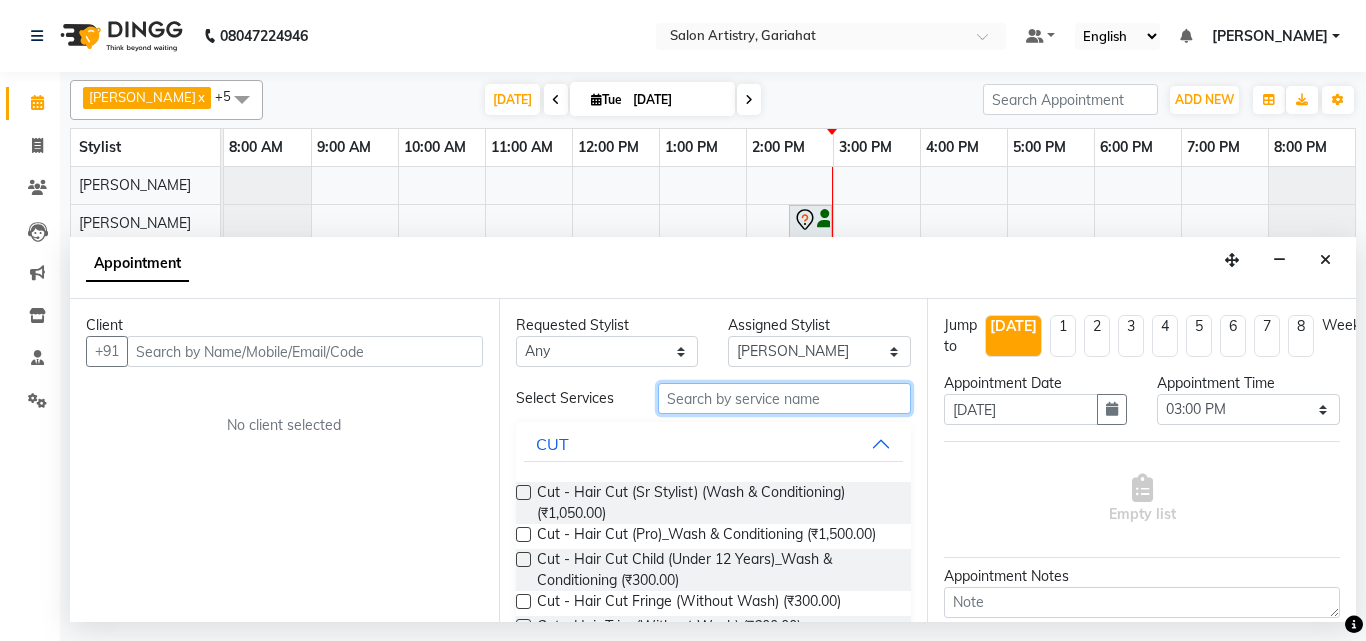 click at bounding box center [785, 398] 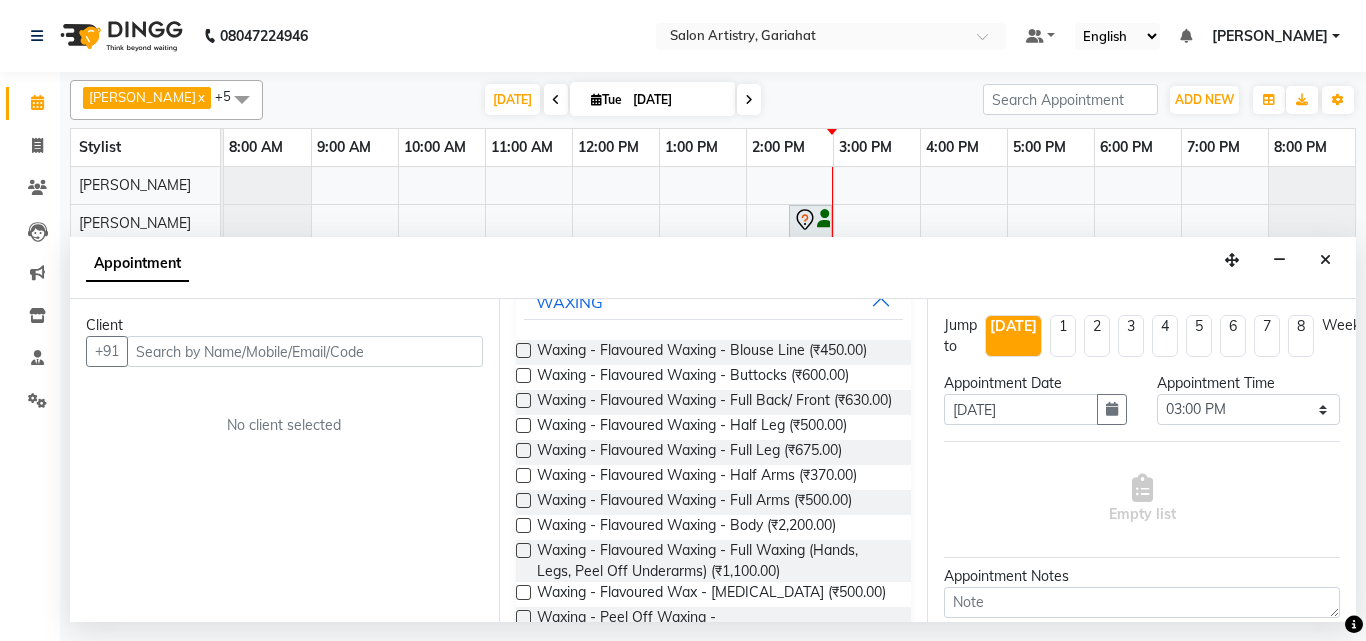 scroll, scrollTop: 0, scrollLeft: 0, axis: both 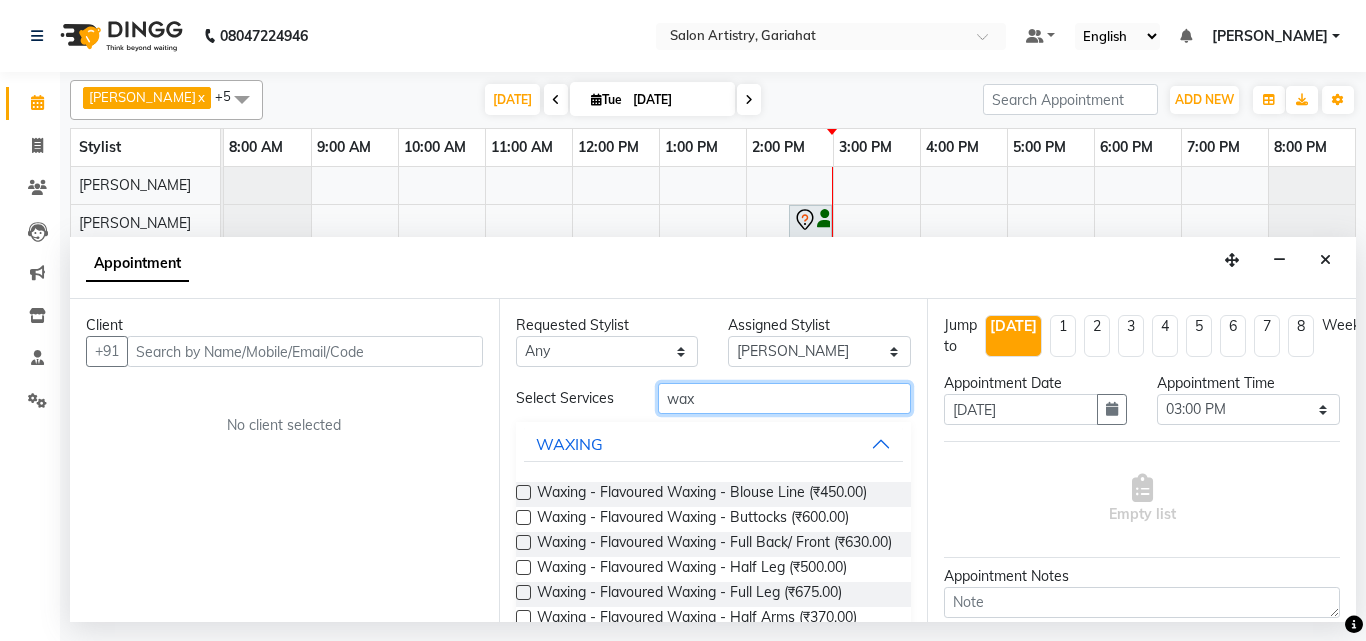 type on "wax" 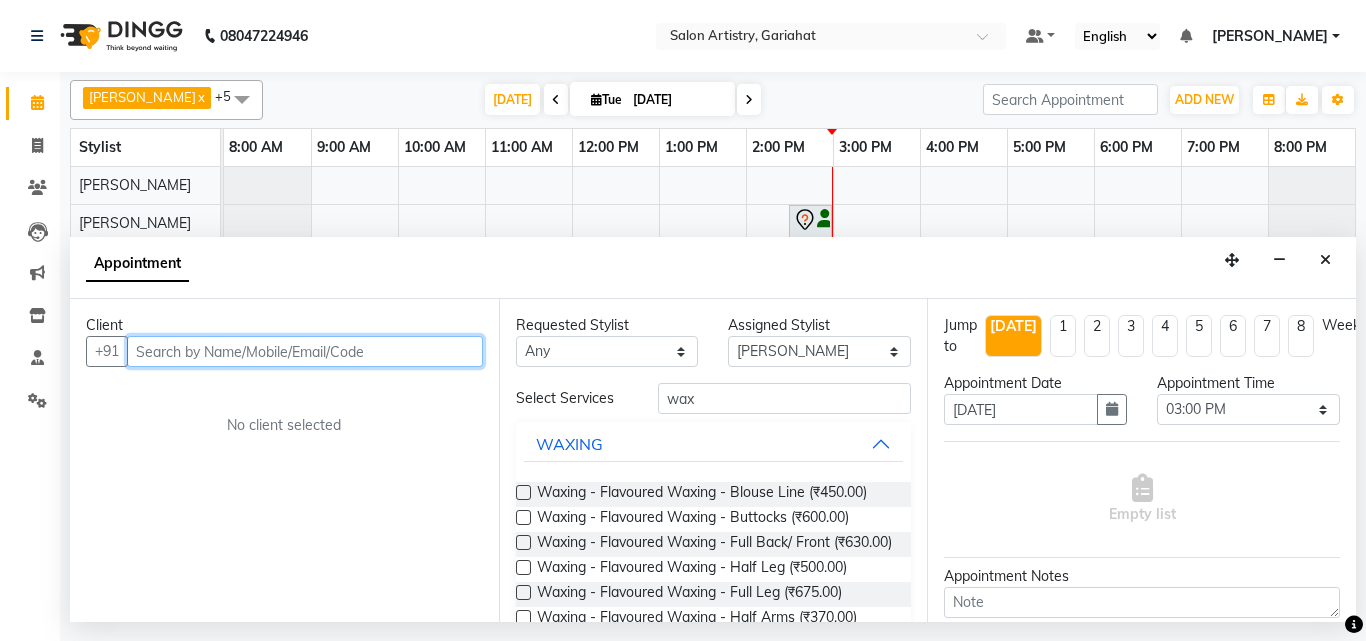 click at bounding box center [305, 351] 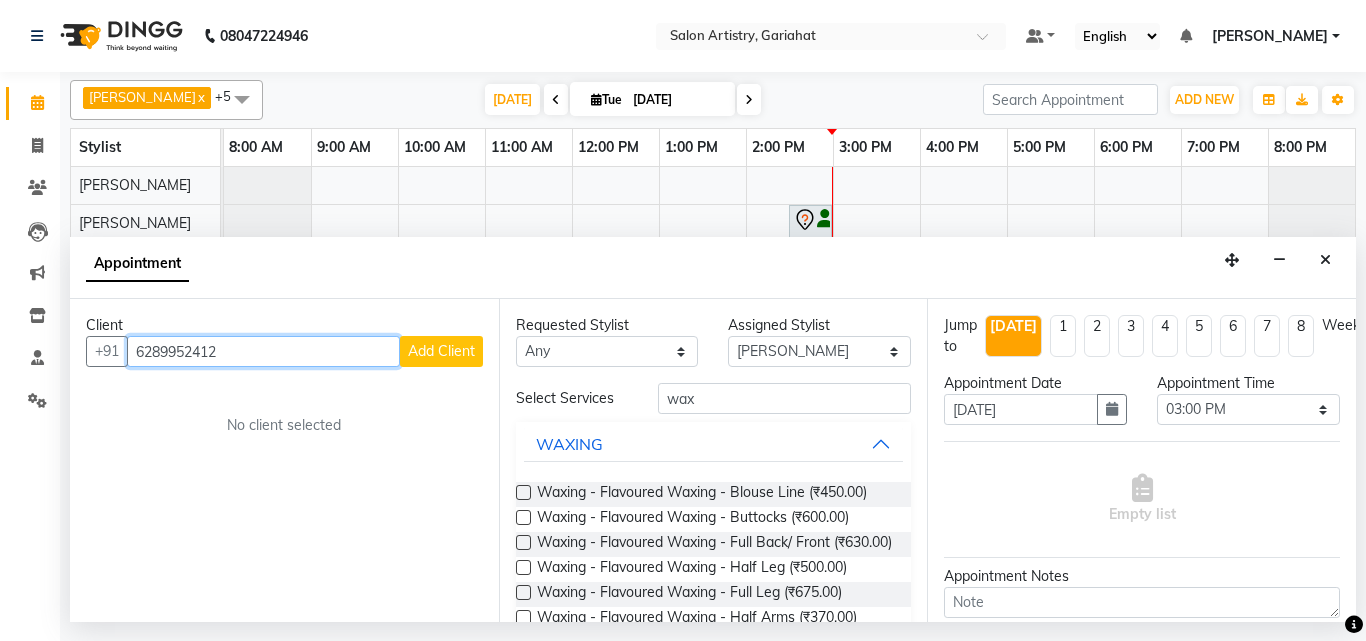 type on "6289952412" 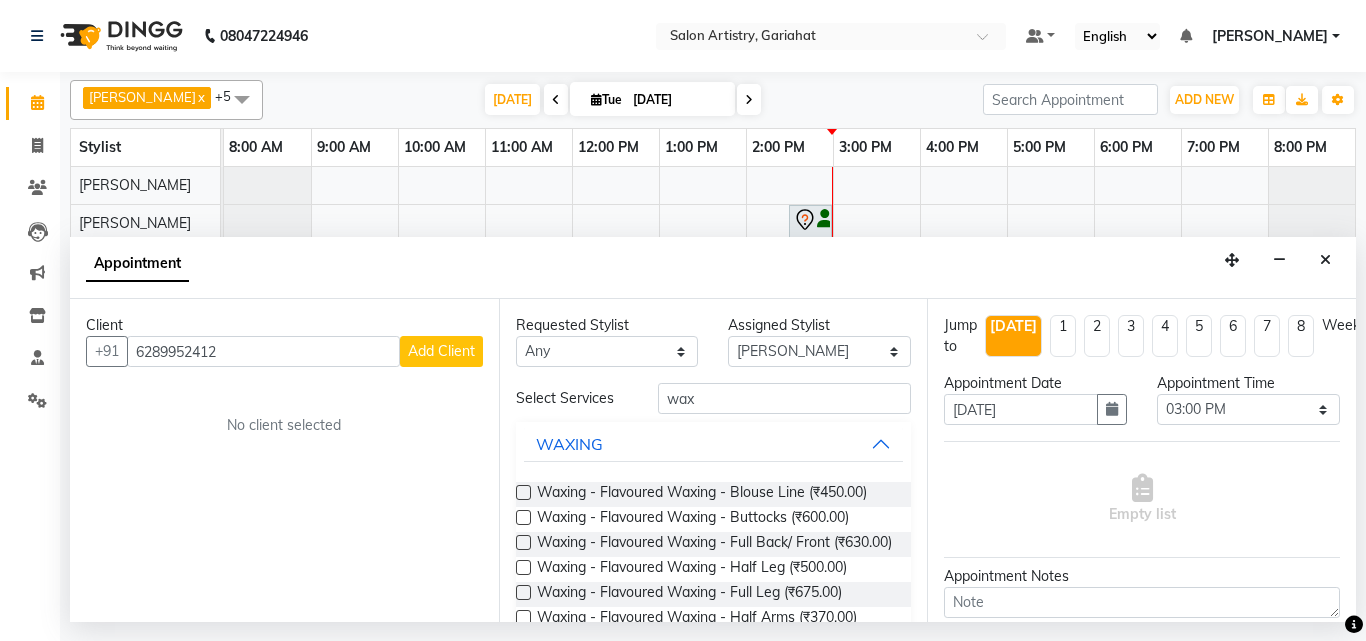 click on "Add Client" at bounding box center (441, 351) 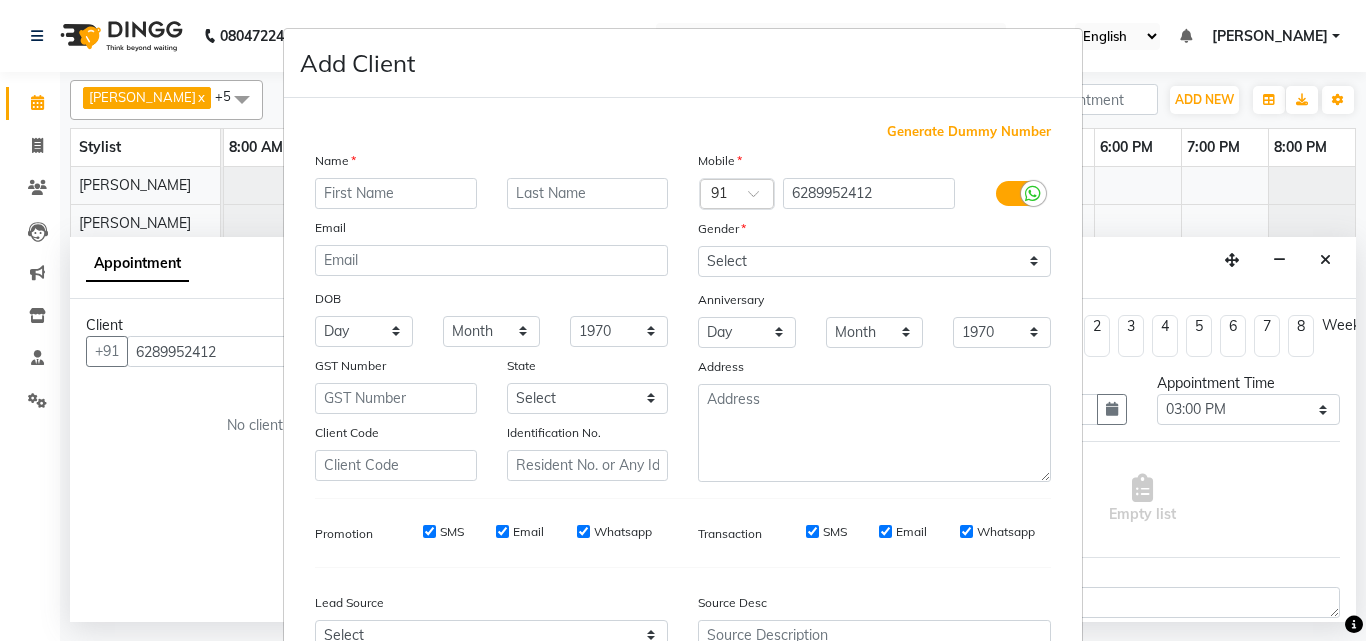 click at bounding box center (396, 193) 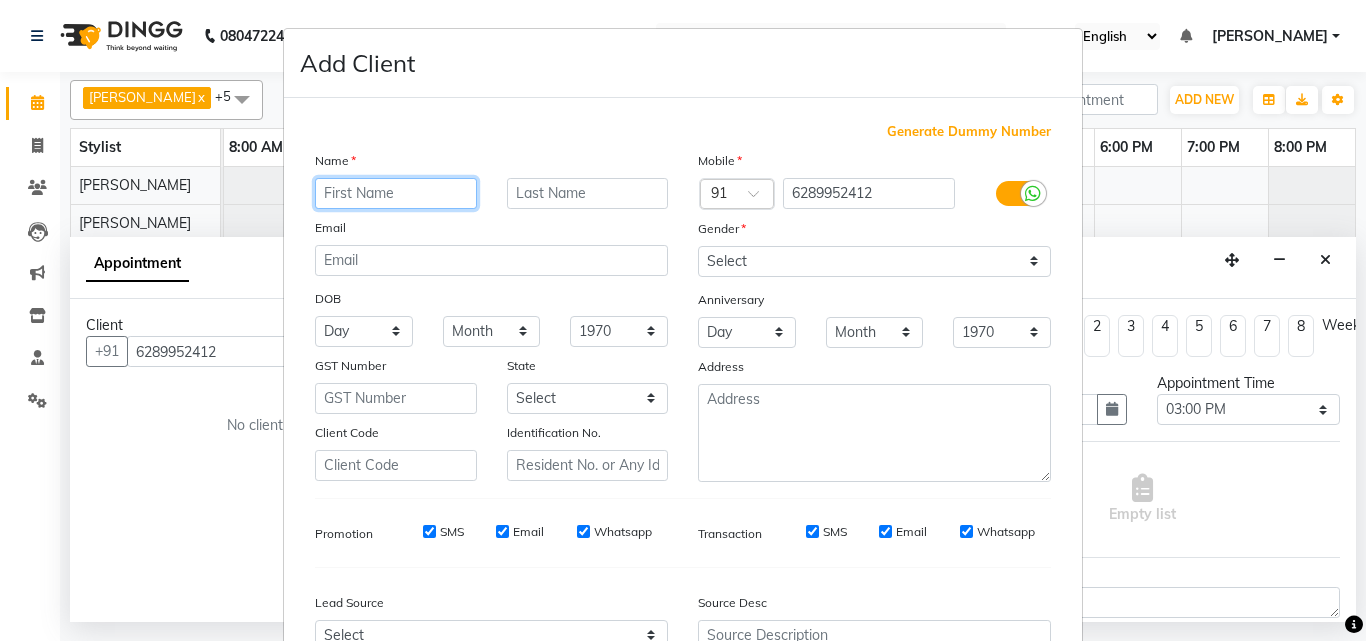click at bounding box center (396, 193) 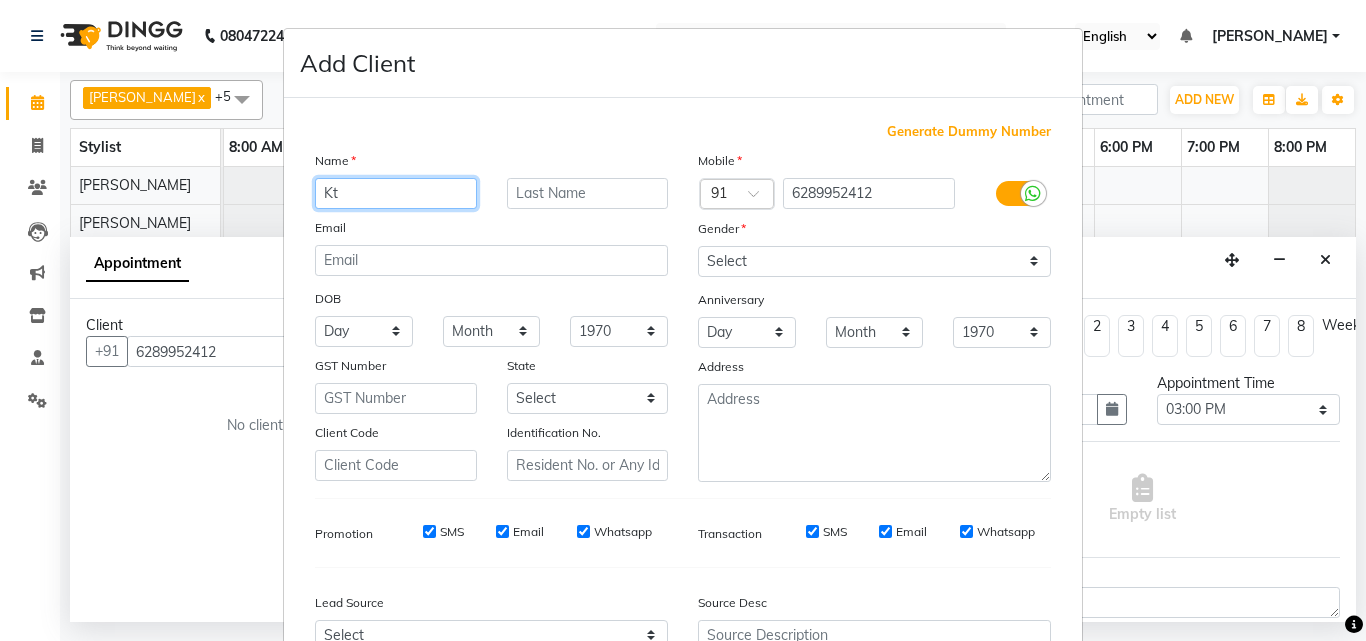 type on "K" 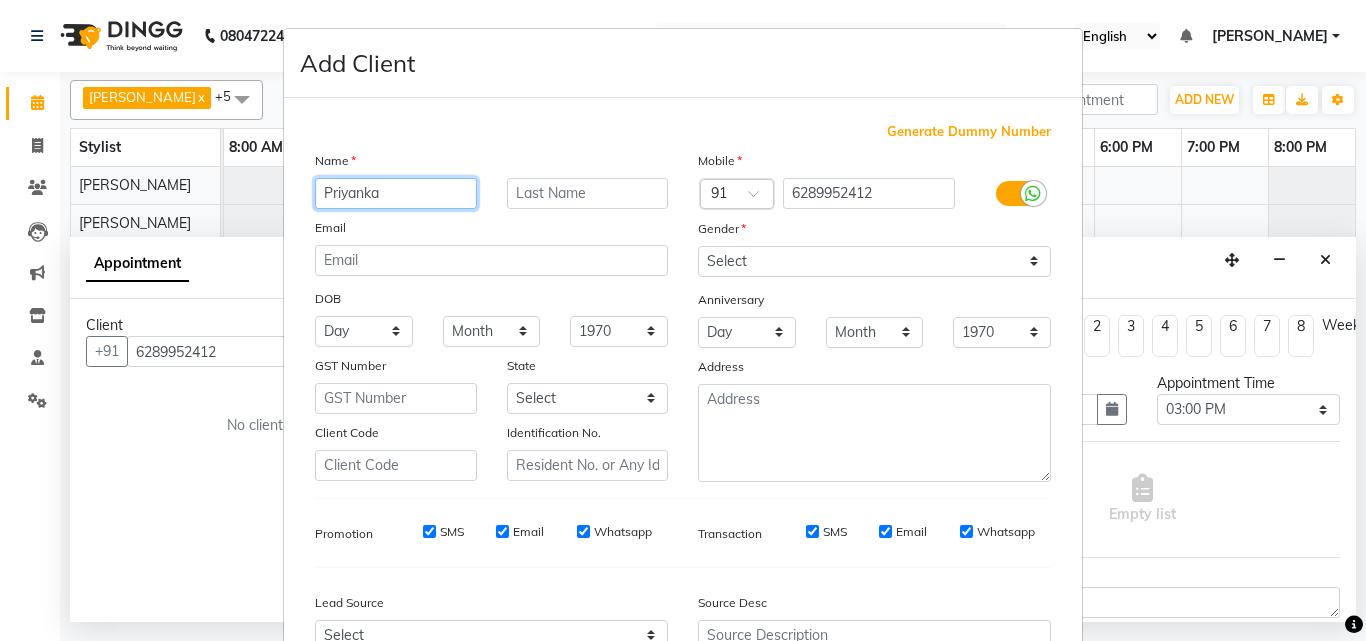 type on "Priyanka" 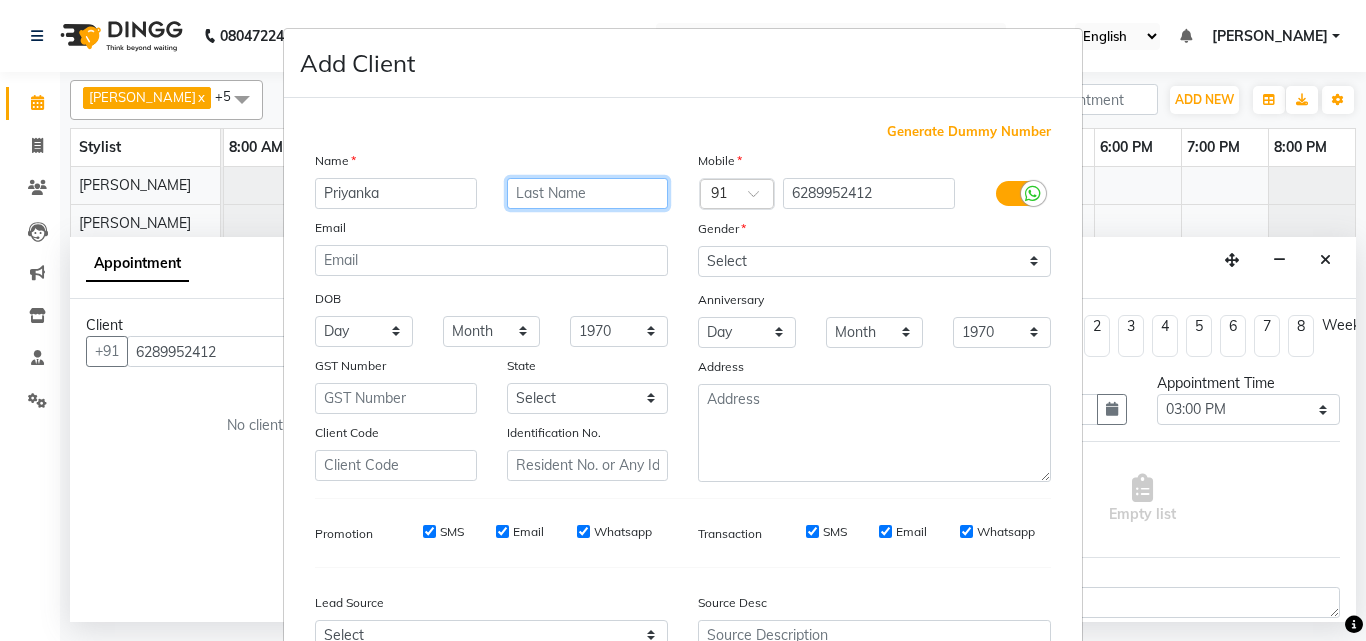 click at bounding box center (588, 193) 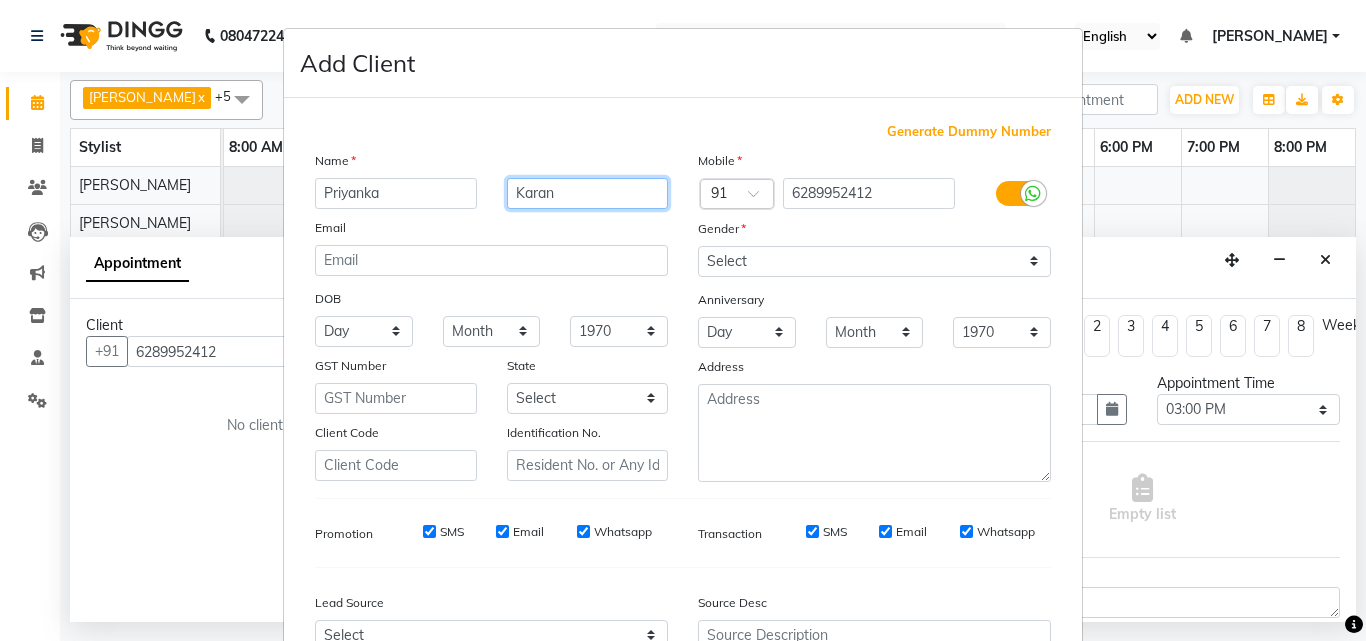 type on "Karan" 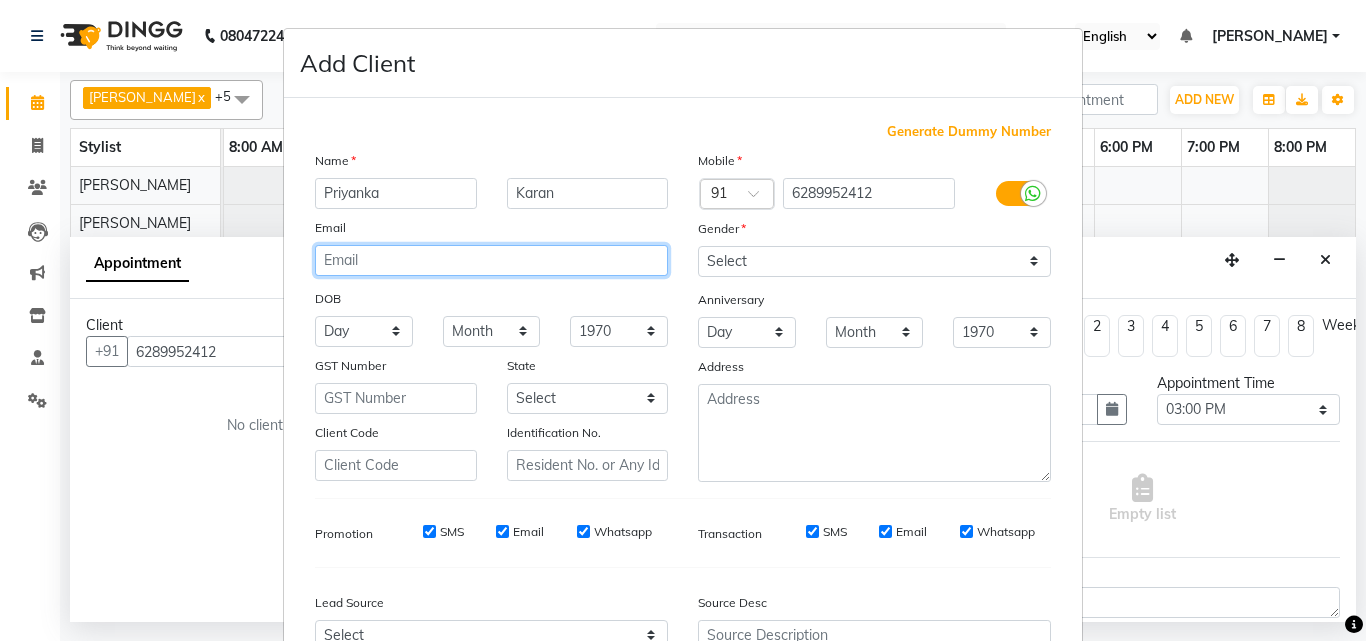 click at bounding box center [491, 260] 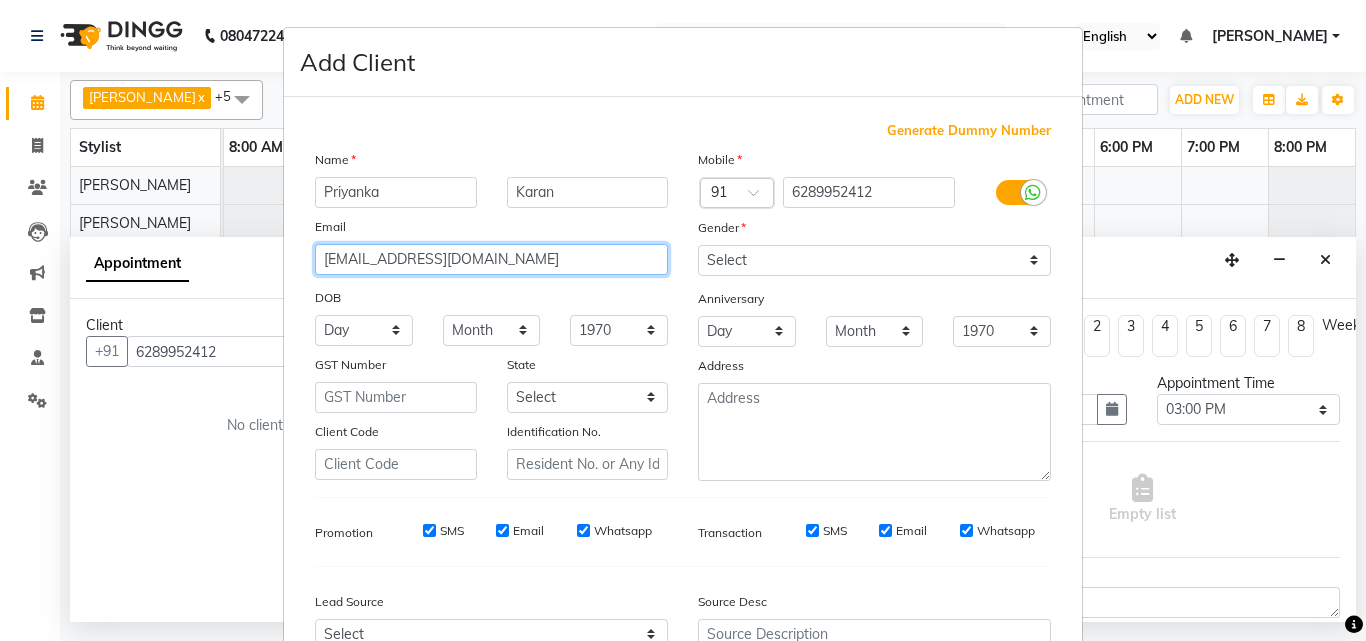 scroll, scrollTop: 0, scrollLeft: 0, axis: both 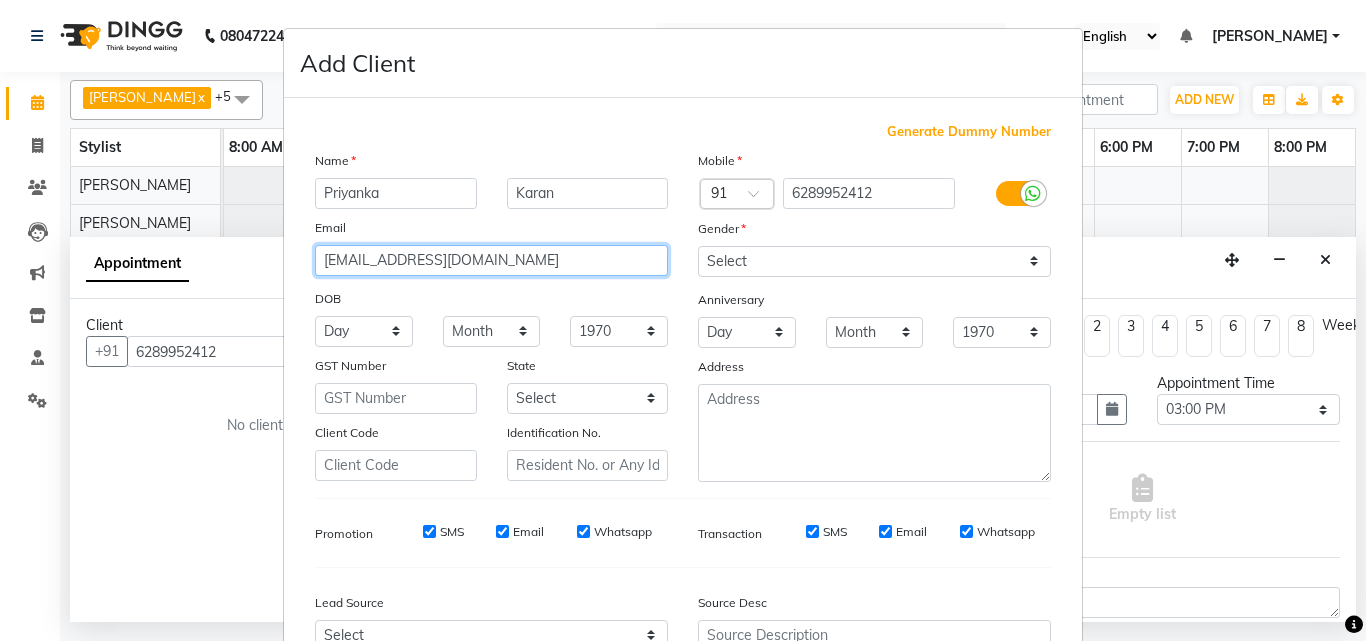 type on "[EMAIL_ADDRESS][DOMAIN_NAME]" 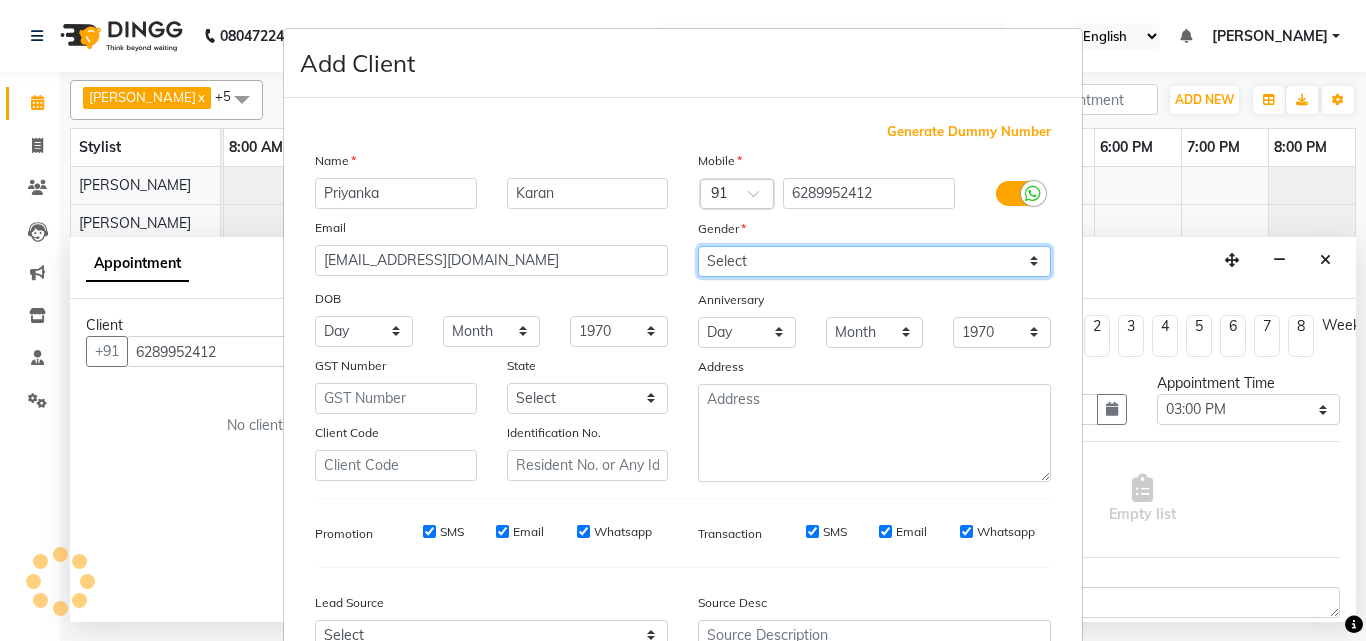click on "Select [DEMOGRAPHIC_DATA] [DEMOGRAPHIC_DATA] Other Prefer Not To Say" at bounding box center (874, 261) 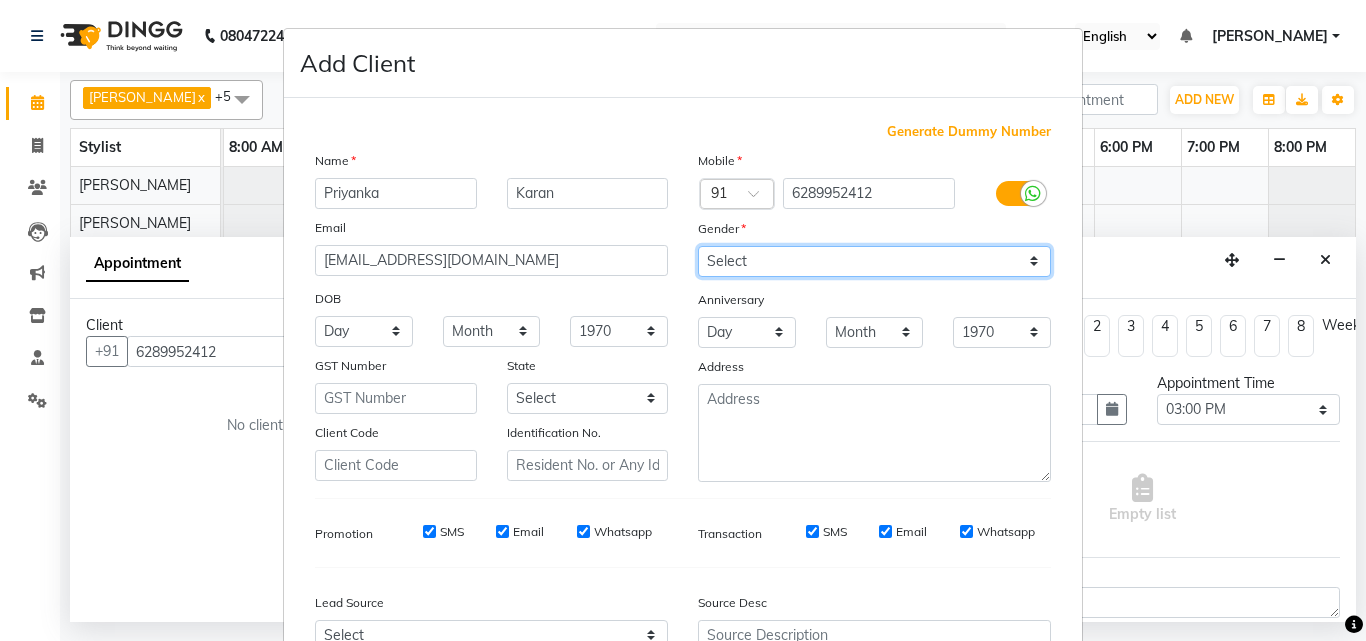 select on "[DEMOGRAPHIC_DATA]" 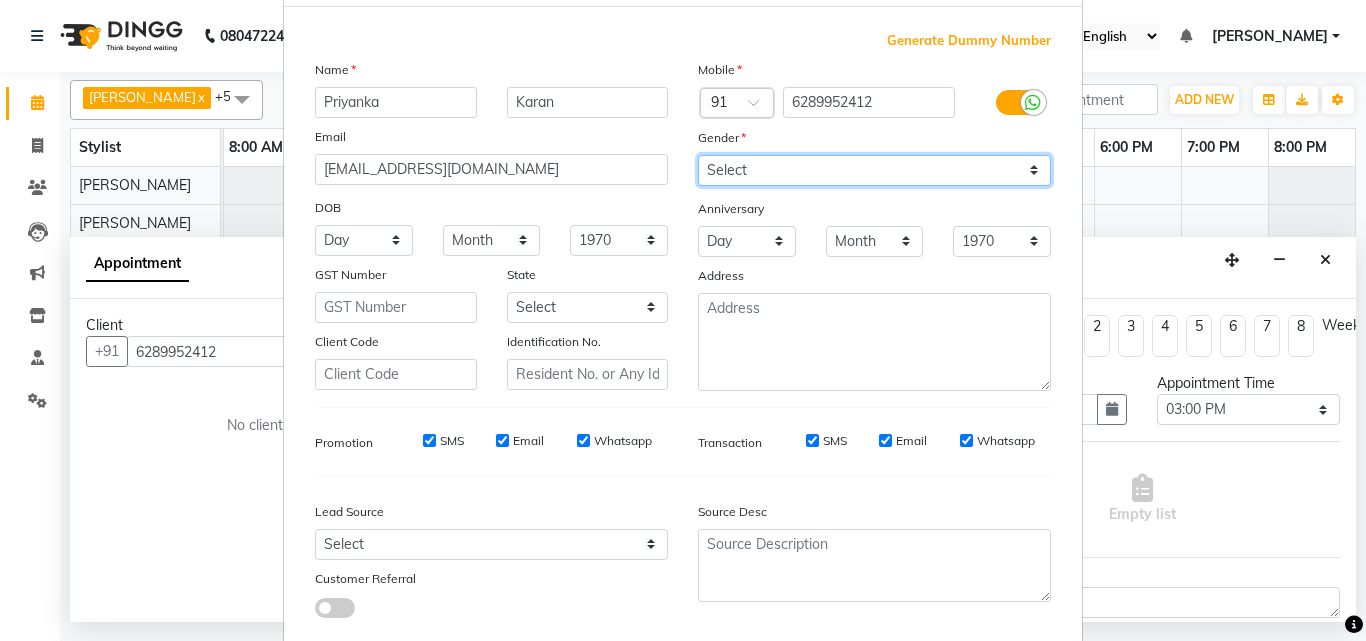 scroll, scrollTop: 208, scrollLeft: 0, axis: vertical 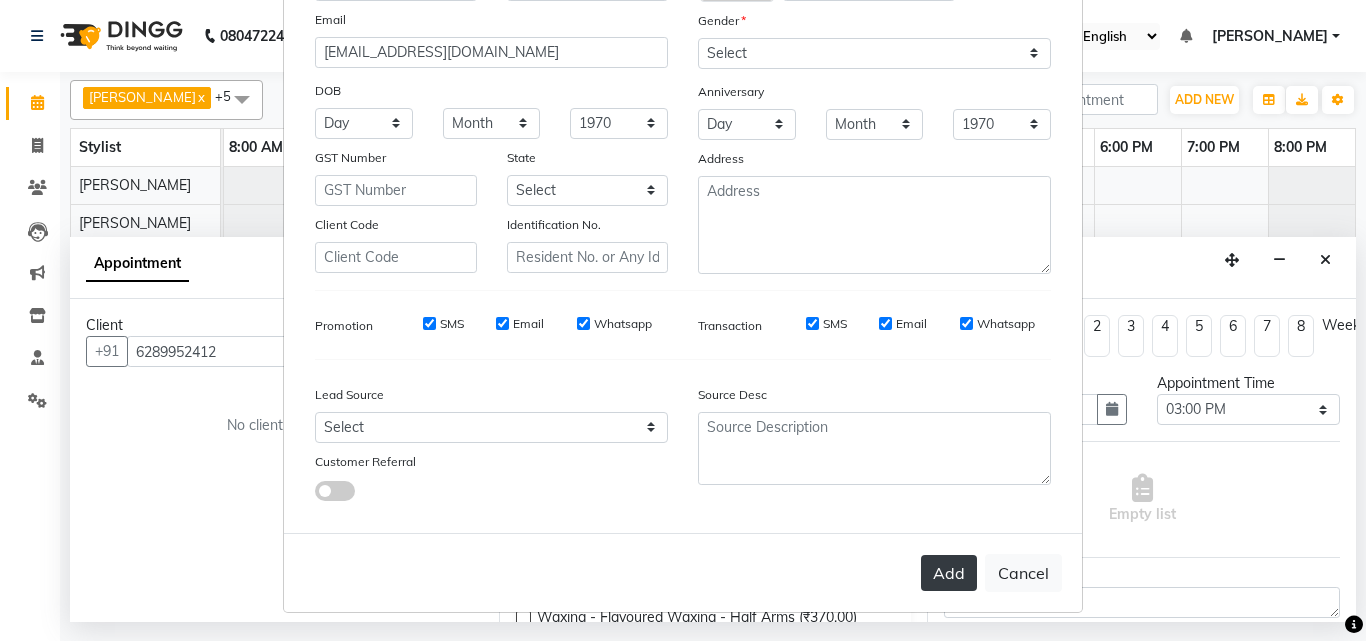 click on "Add" at bounding box center (949, 573) 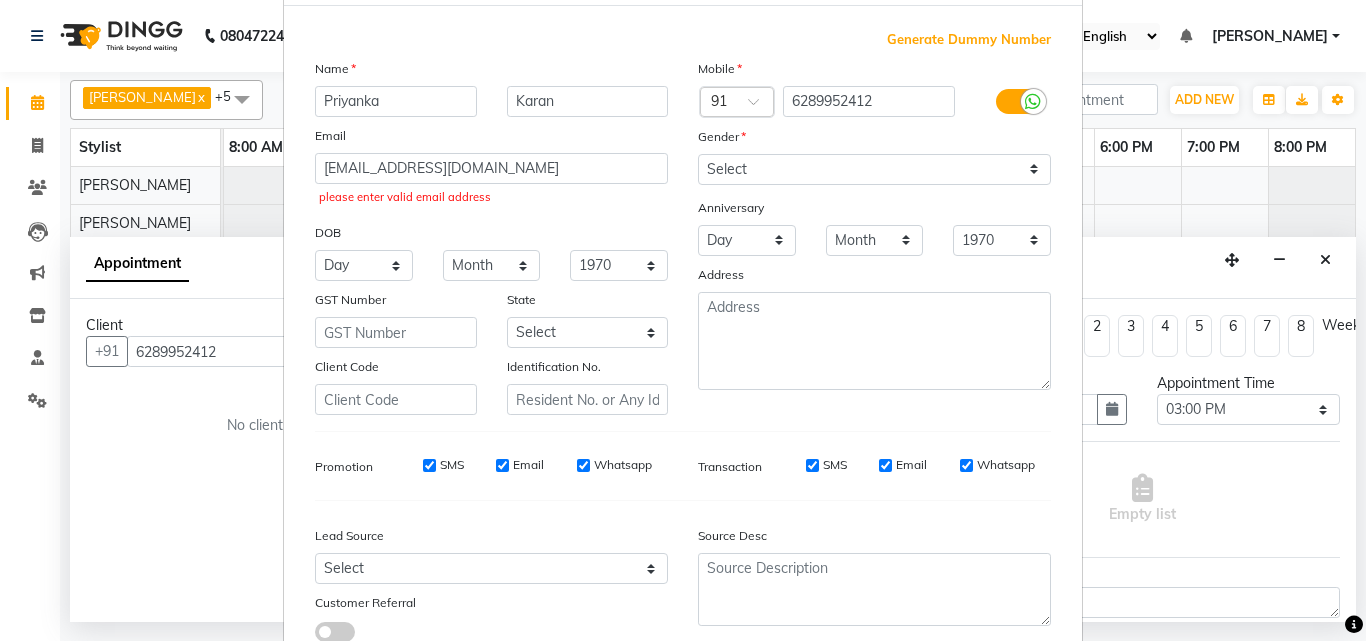 scroll, scrollTop: 0, scrollLeft: 0, axis: both 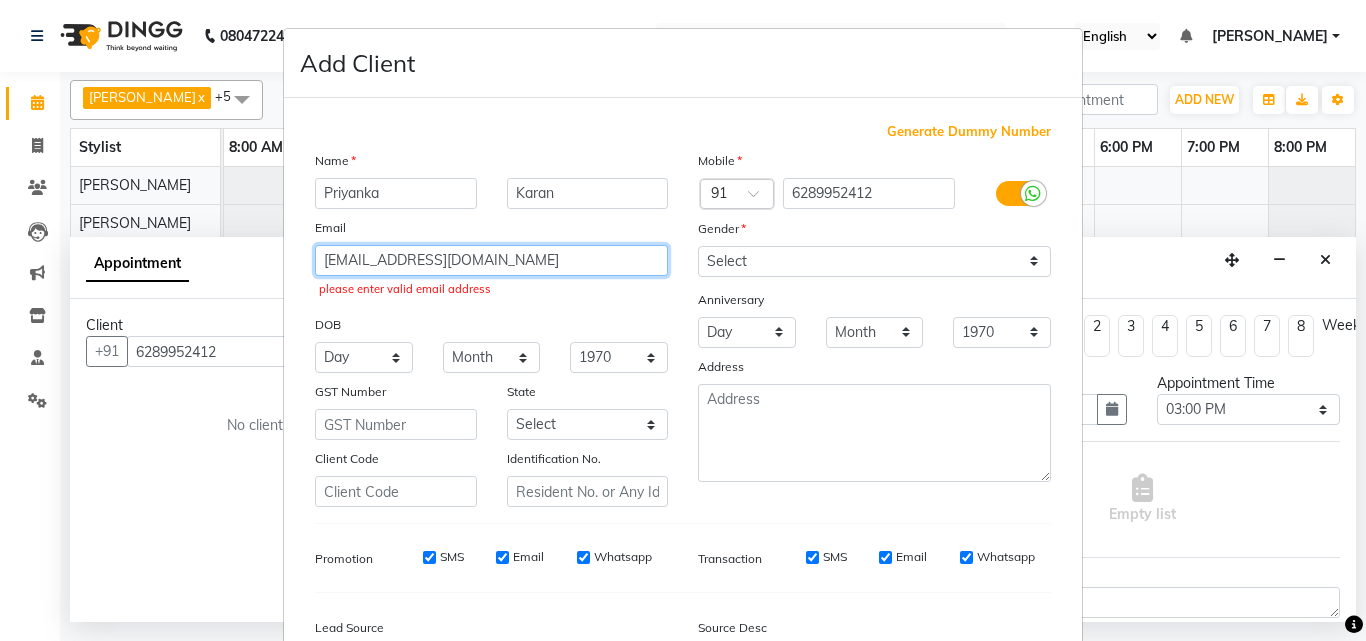 click on "[EMAIL_ADDRESS][DOMAIN_NAME]" at bounding box center (491, 260) 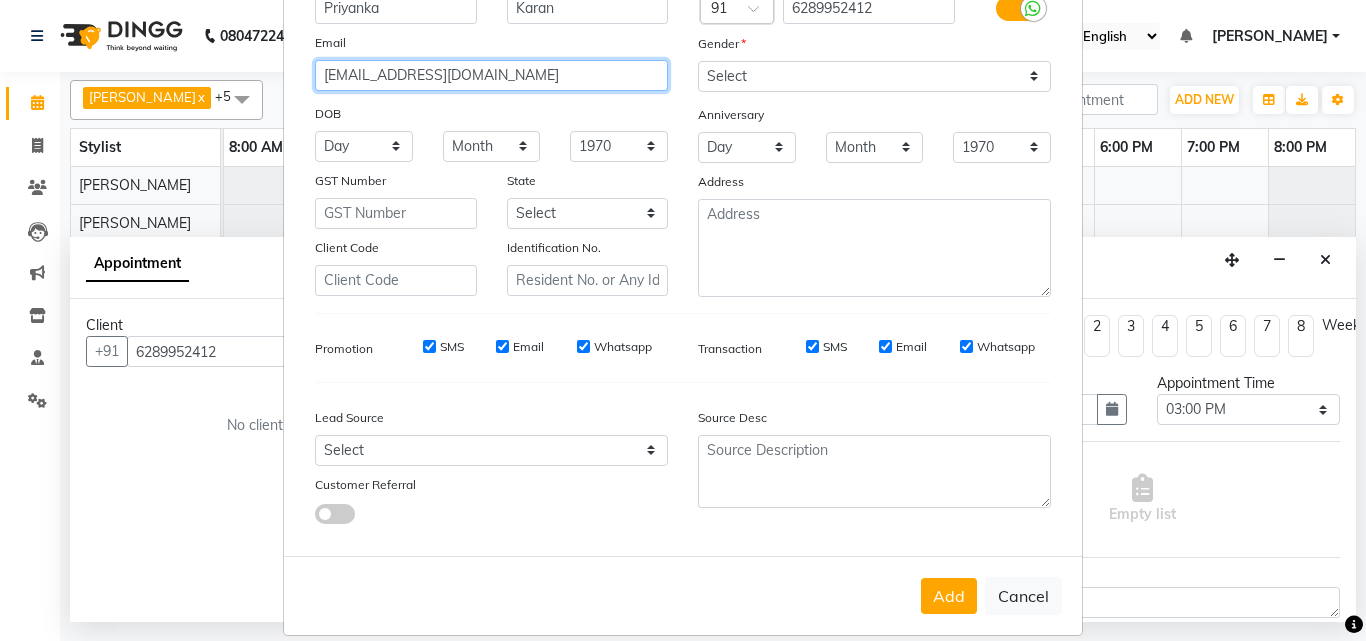 scroll, scrollTop: 208, scrollLeft: 0, axis: vertical 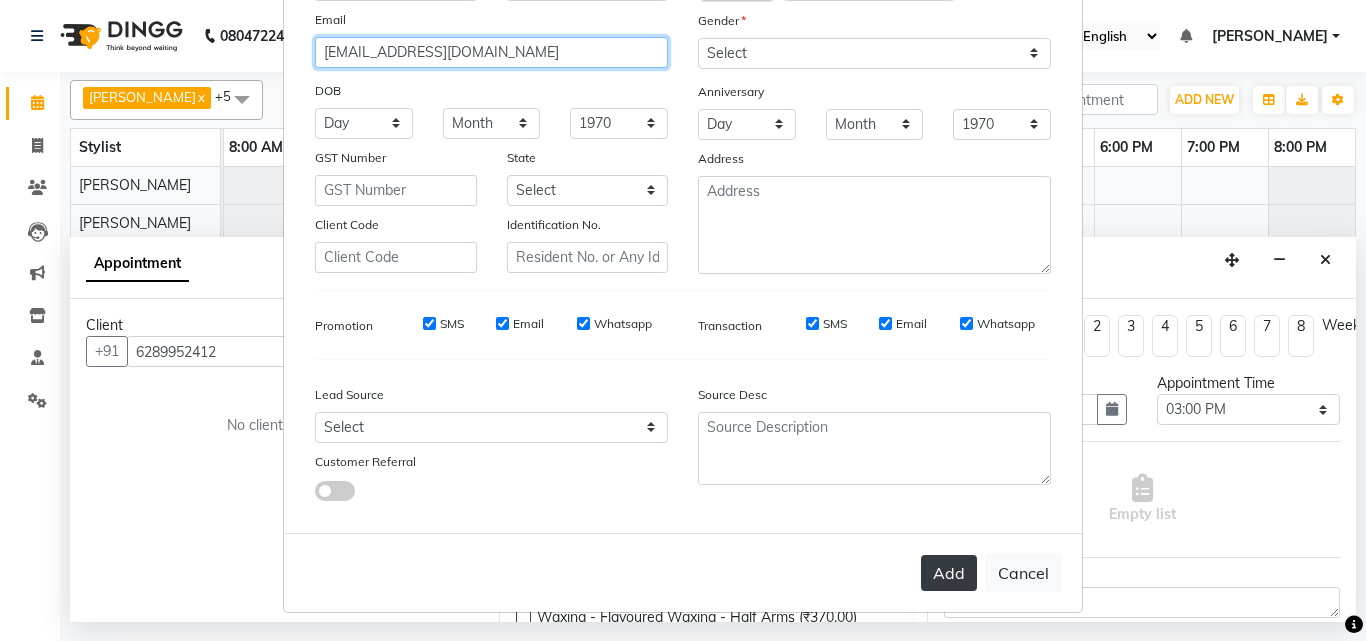 type on "[EMAIL_ADDRESS][DOMAIN_NAME]" 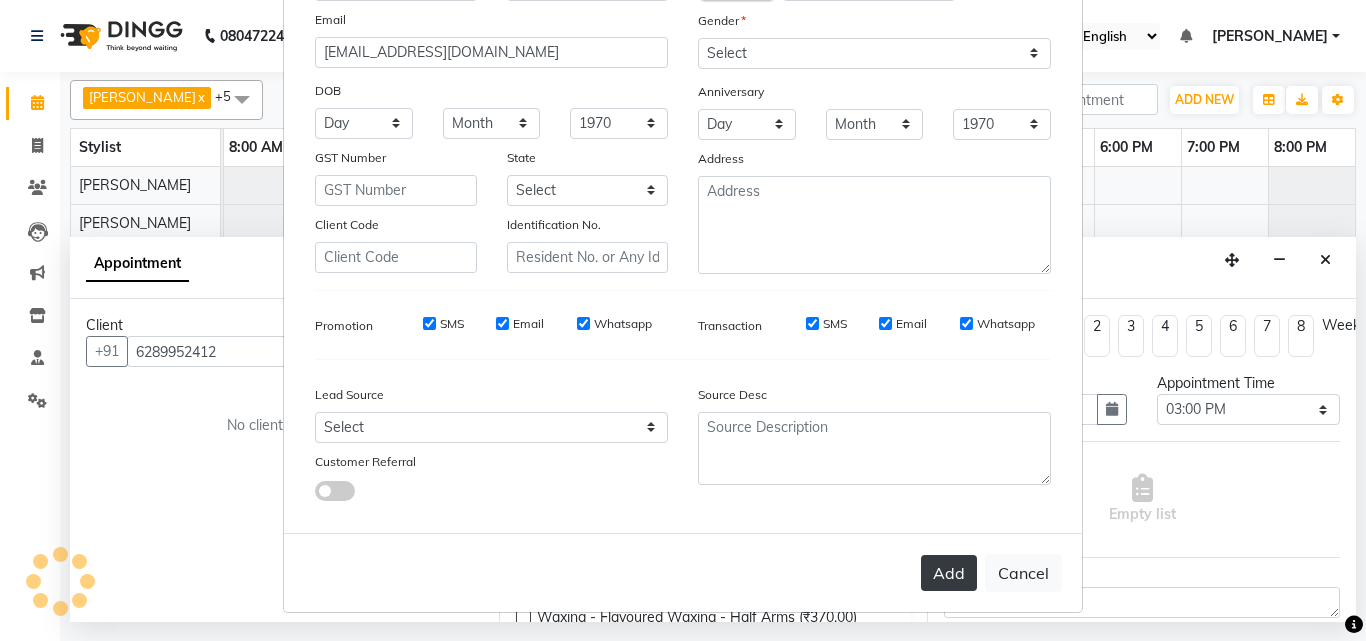 click on "Add" at bounding box center [949, 573] 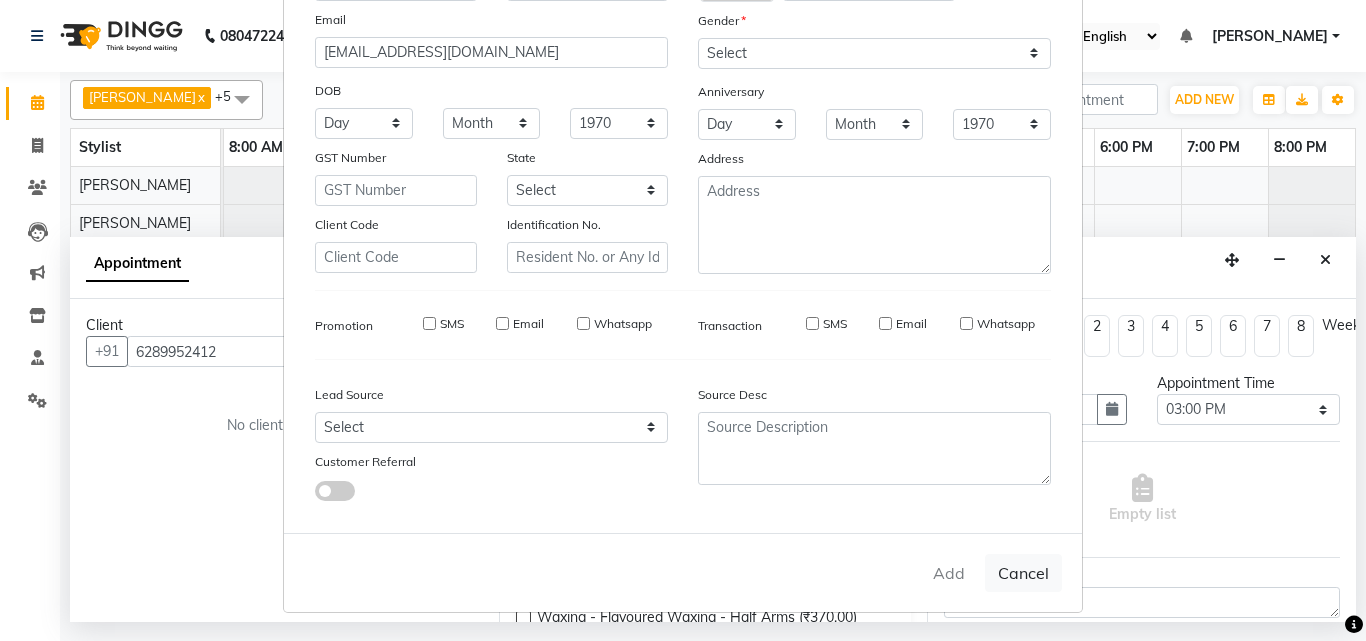 type 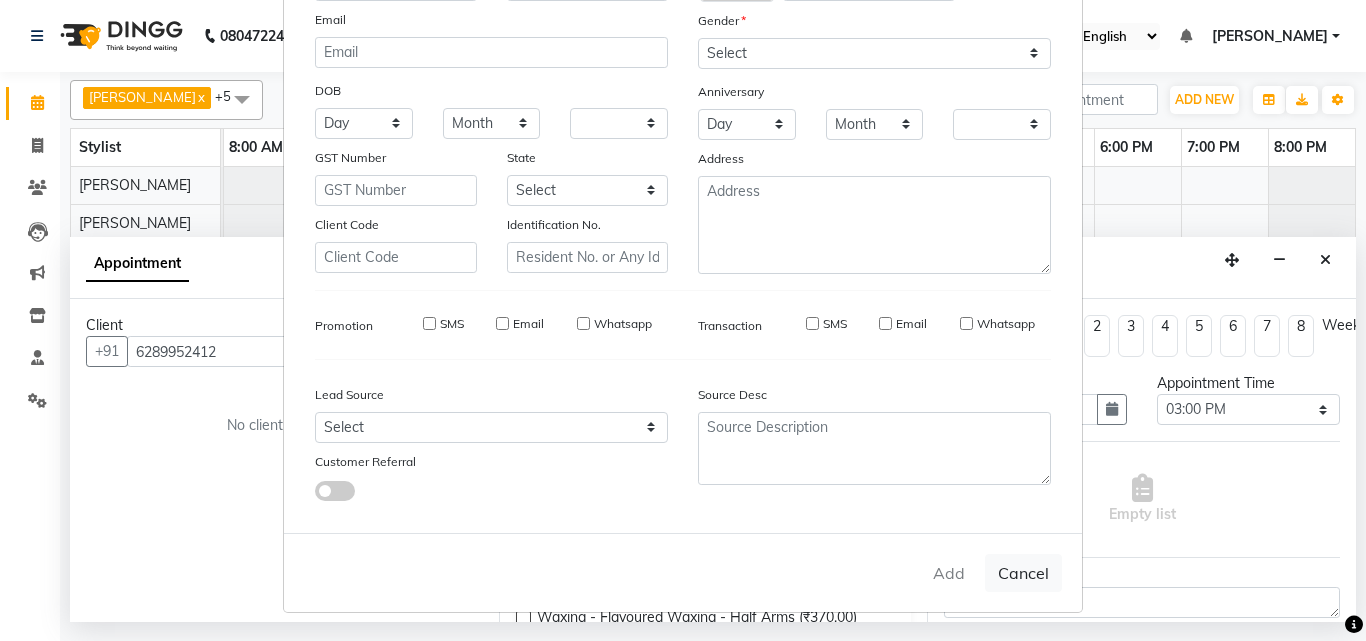 scroll, scrollTop: 0, scrollLeft: 0, axis: both 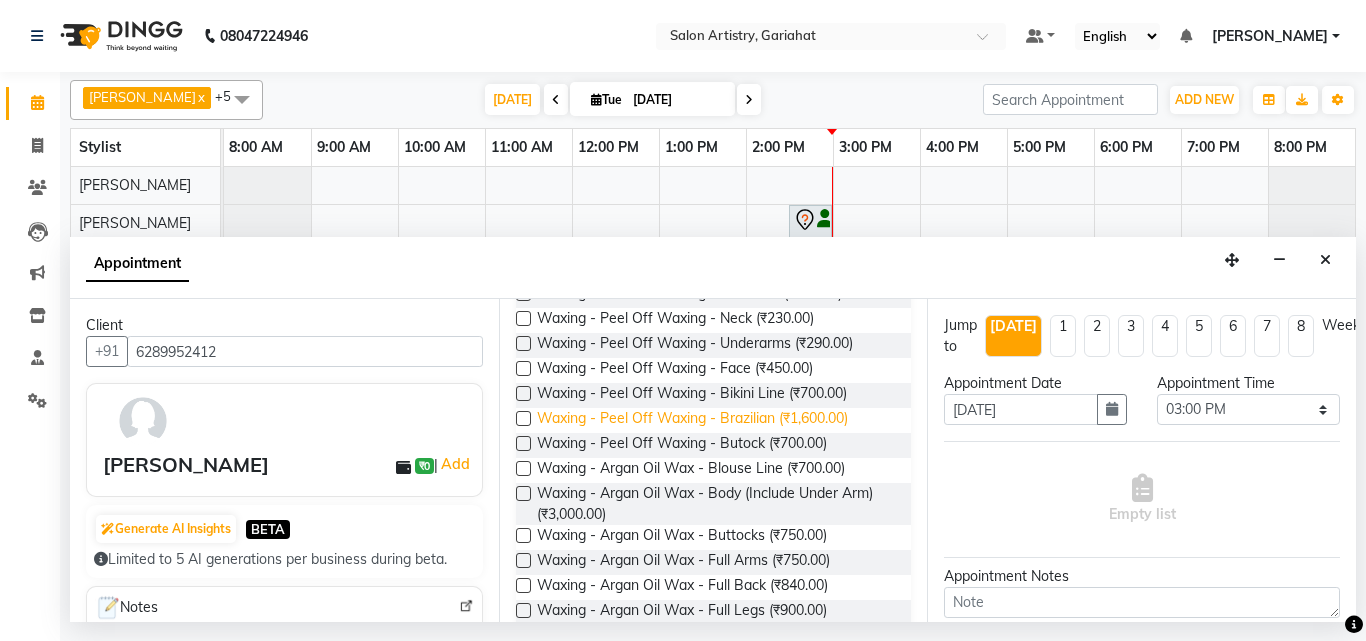 click on "Waxing - Peel Off Waxing - Brazilian (₹1,600.00)" at bounding box center (692, 420) 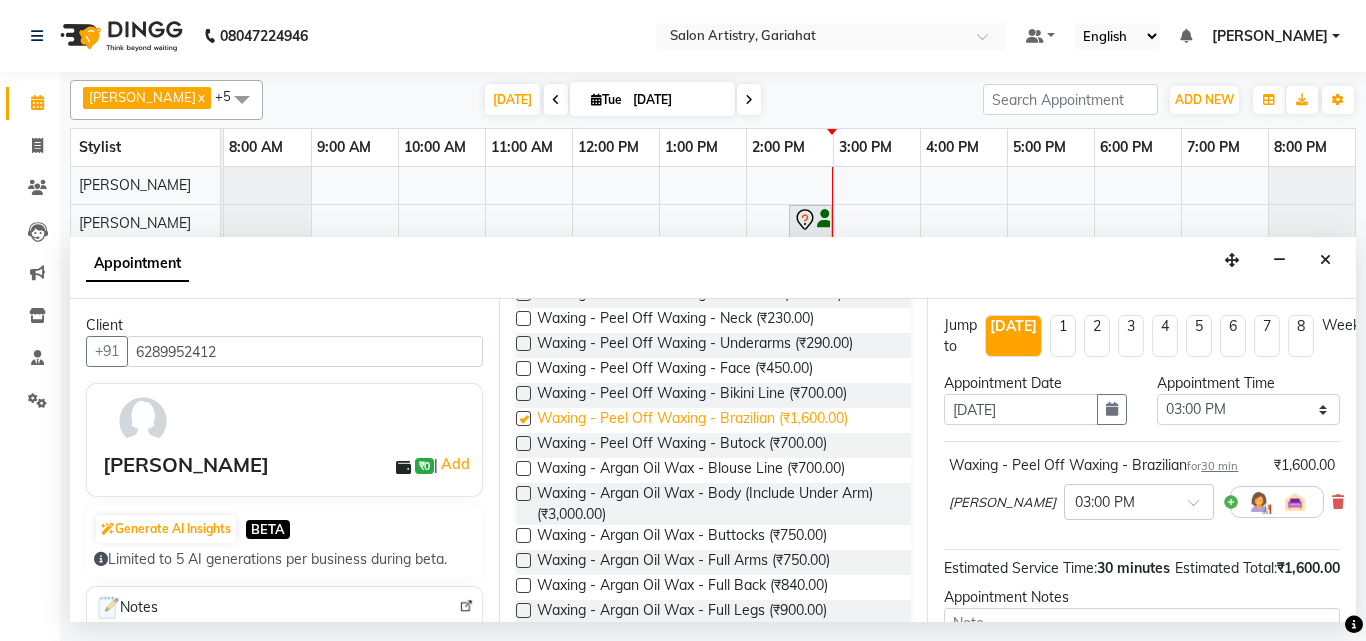 checkbox on "false" 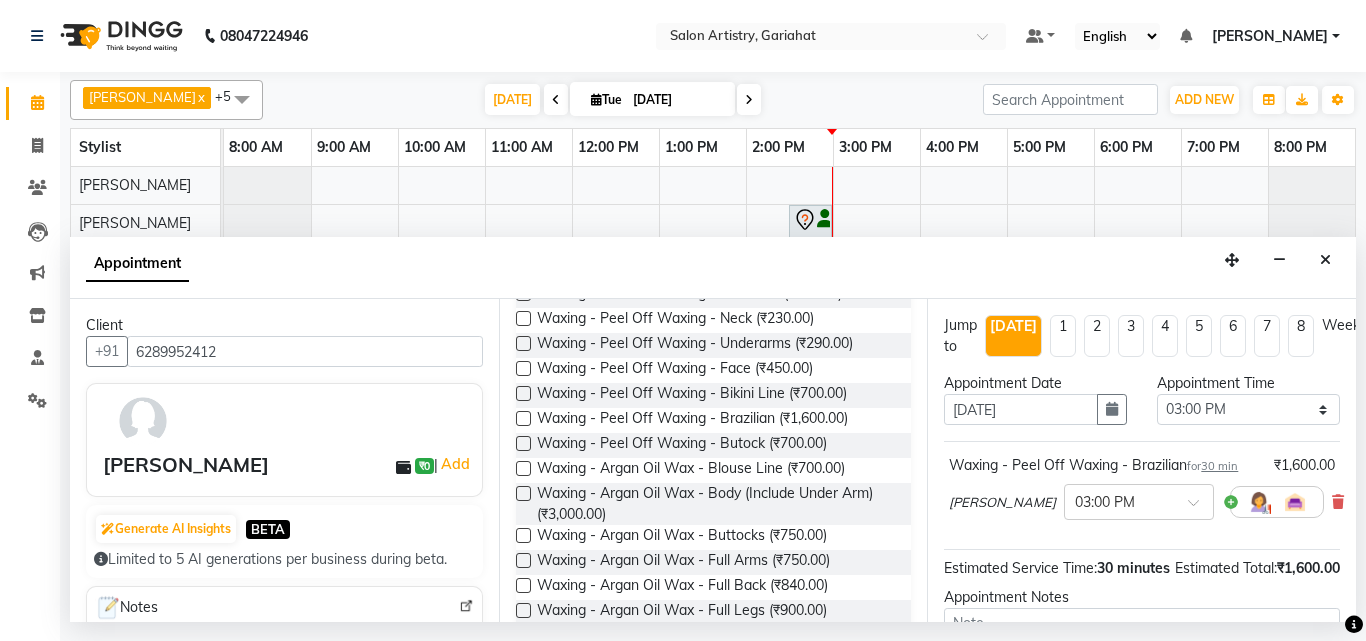 click on "Waxing - Peel Off Waxing - Face (₹450.00)" at bounding box center [714, 370] 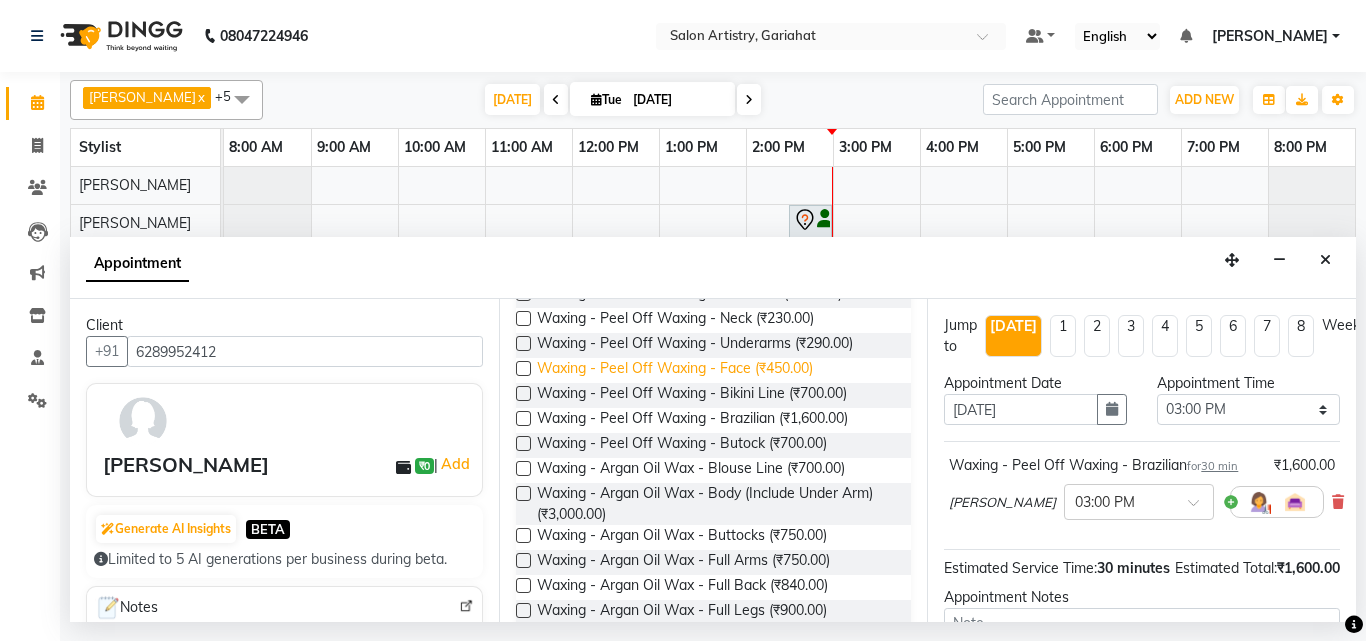 click on "Waxing - Peel Off Waxing - Face (₹450.00)" at bounding box center (675, 370) 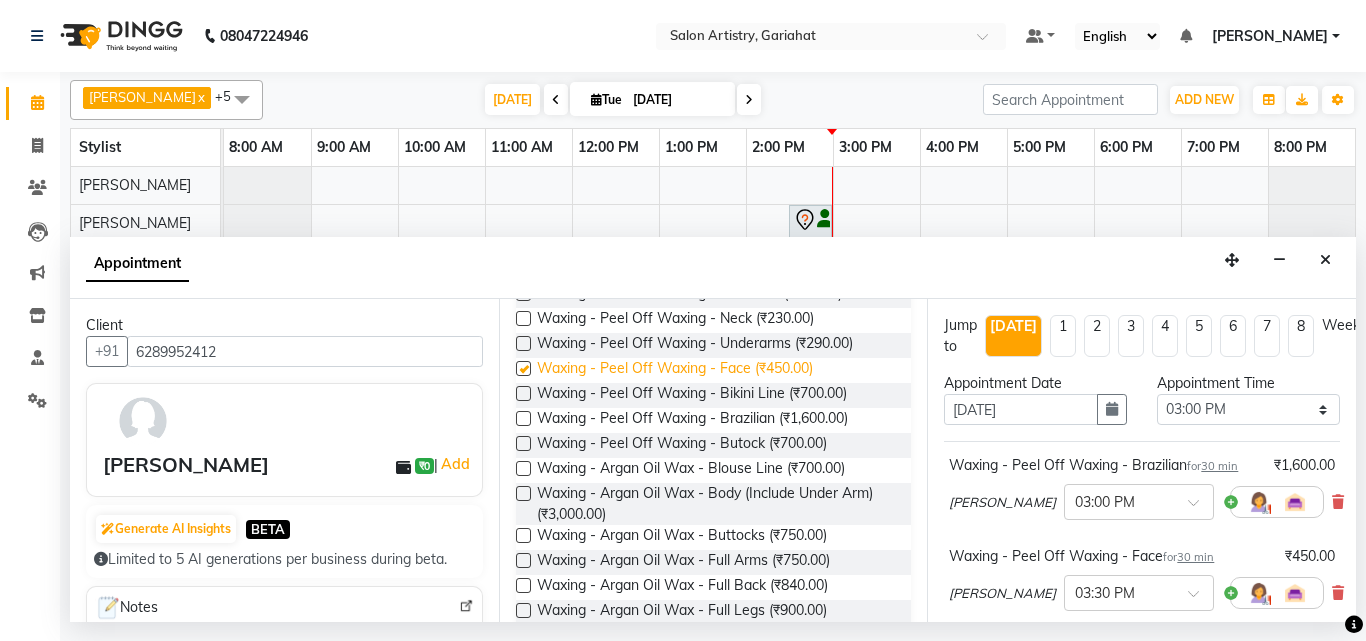 checkbox on "false" 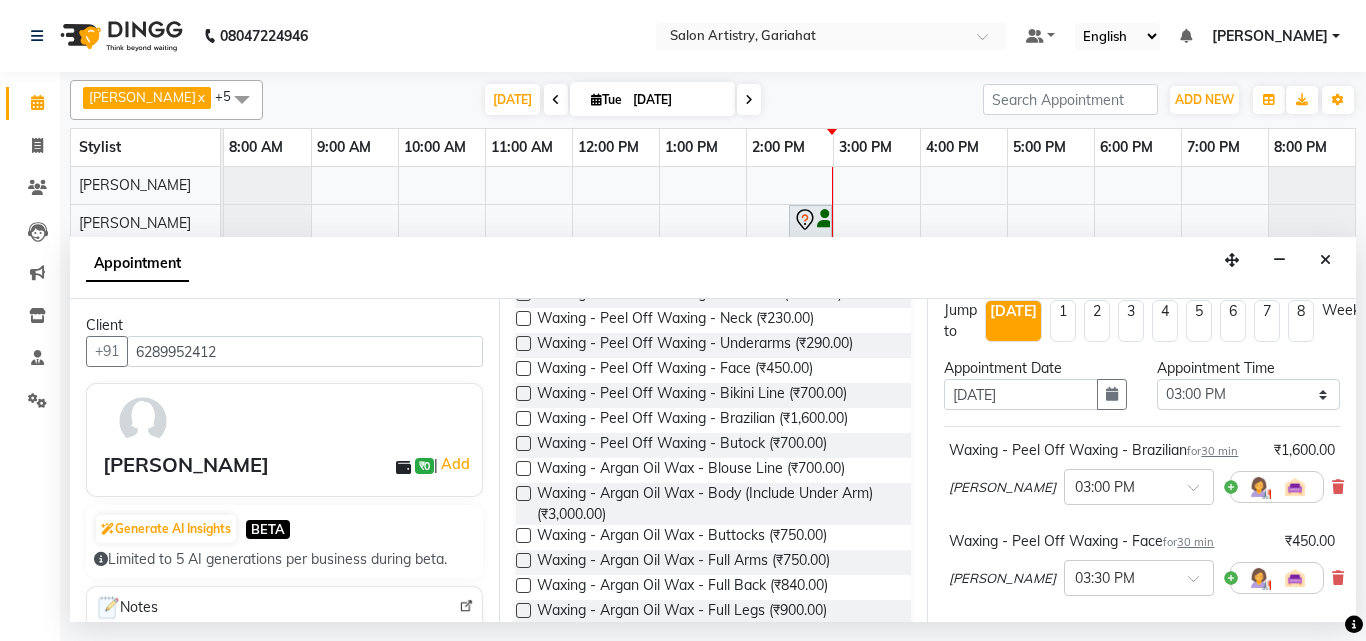 scroll, scrollTop: 0, scrollLeft: 0, axis: both 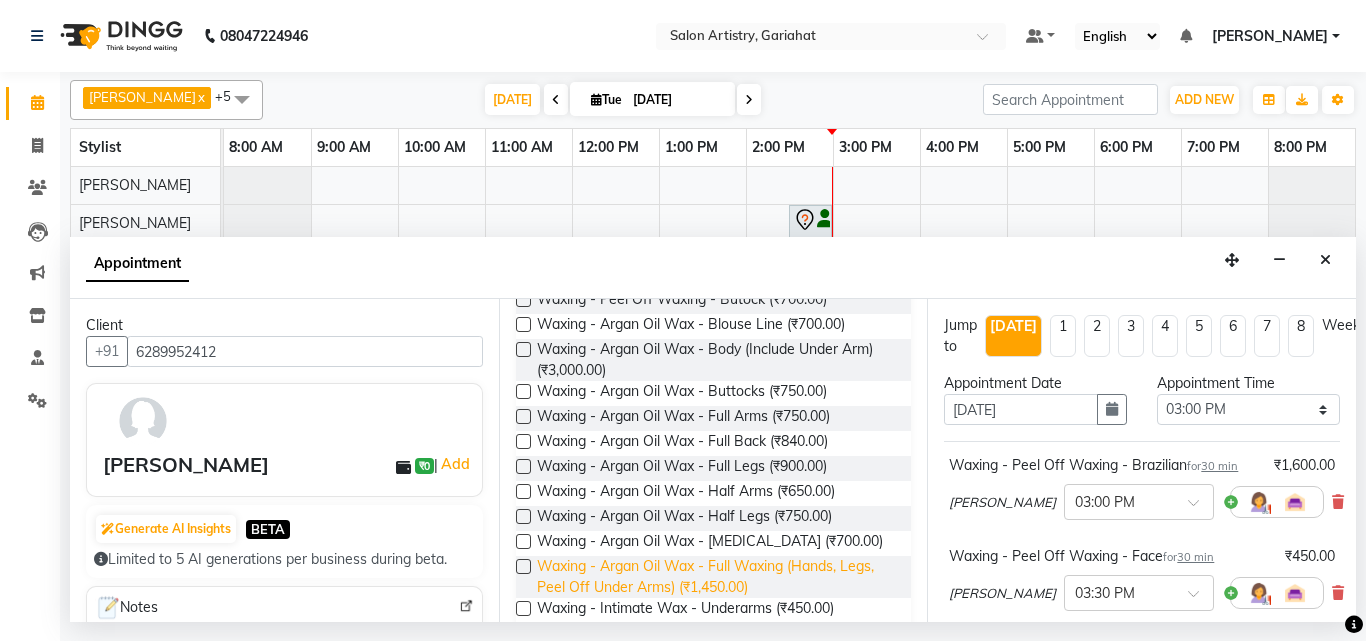 click on "Waxing - Argan Oil Wax - Full Waxing (Hands, Legs, Peel Off Under Arms) (₹1,450.00)" at bounding box center [716, 577] 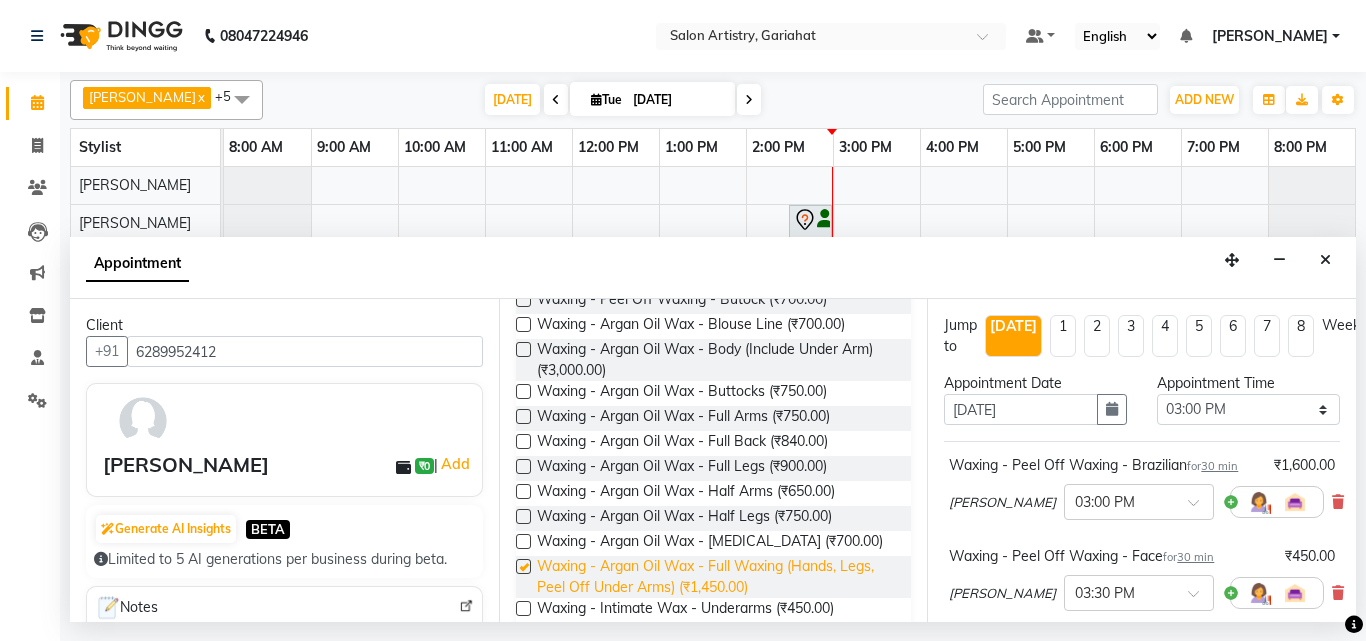 checkbox on "false" 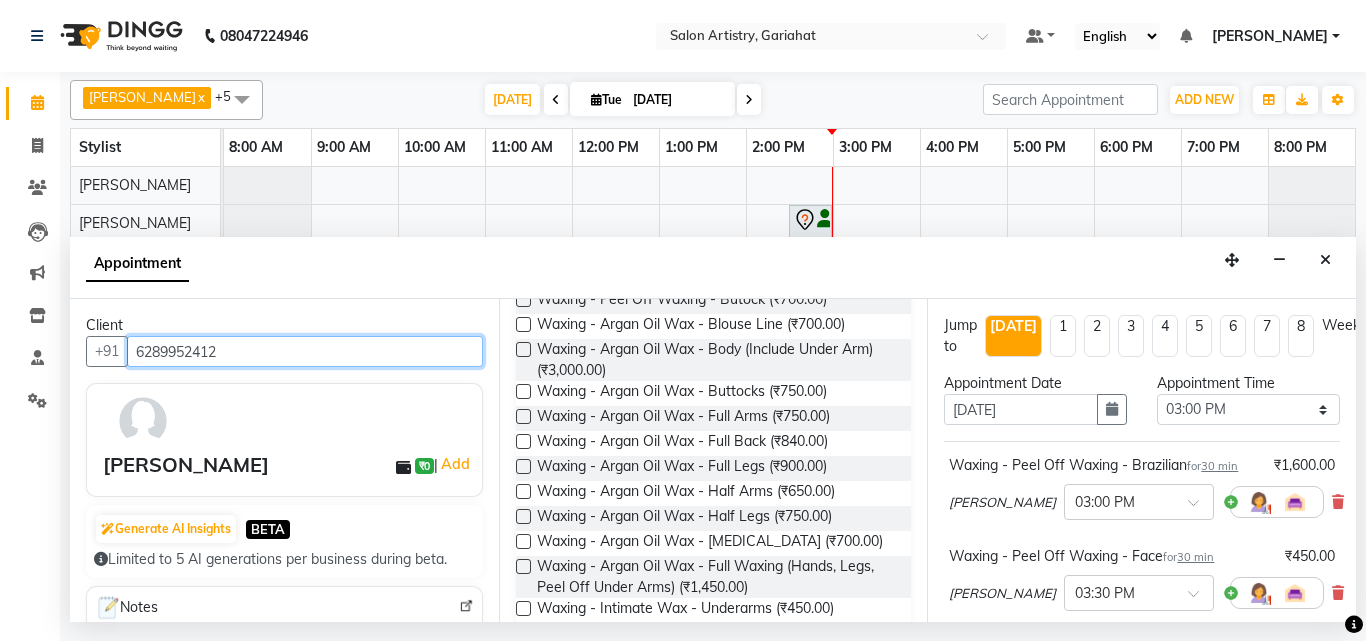 drag, startPoint x: 129, startPoint y: 351, endPoint x: 217, endPoint y: 349, distance: 88.02273 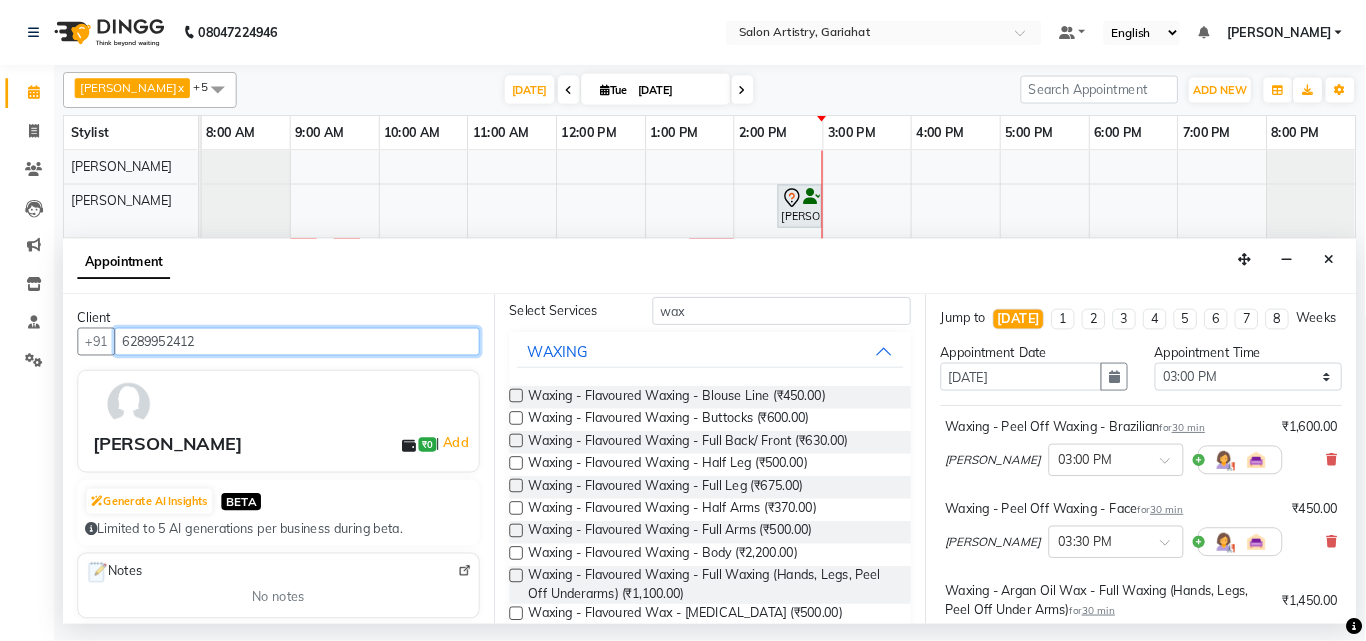 scroll, scrollTop: 0, scrollLeft: 0, axis: both 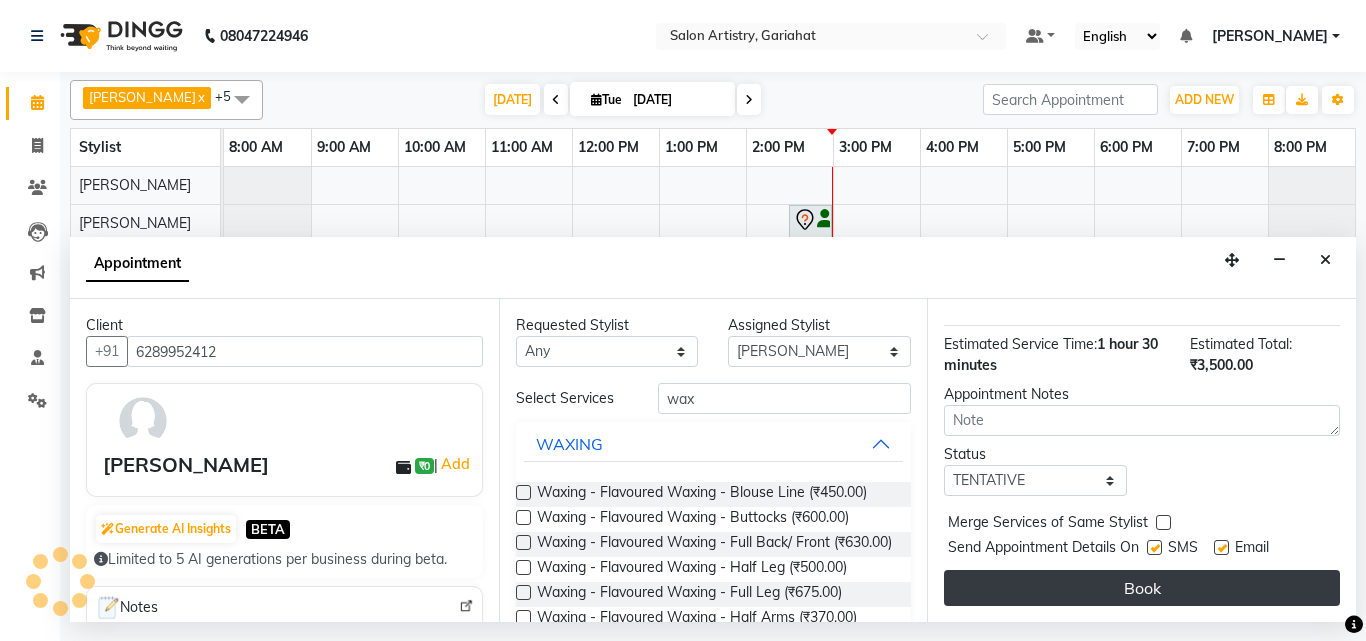 click on "Book" at bounding box center (1142, 588) 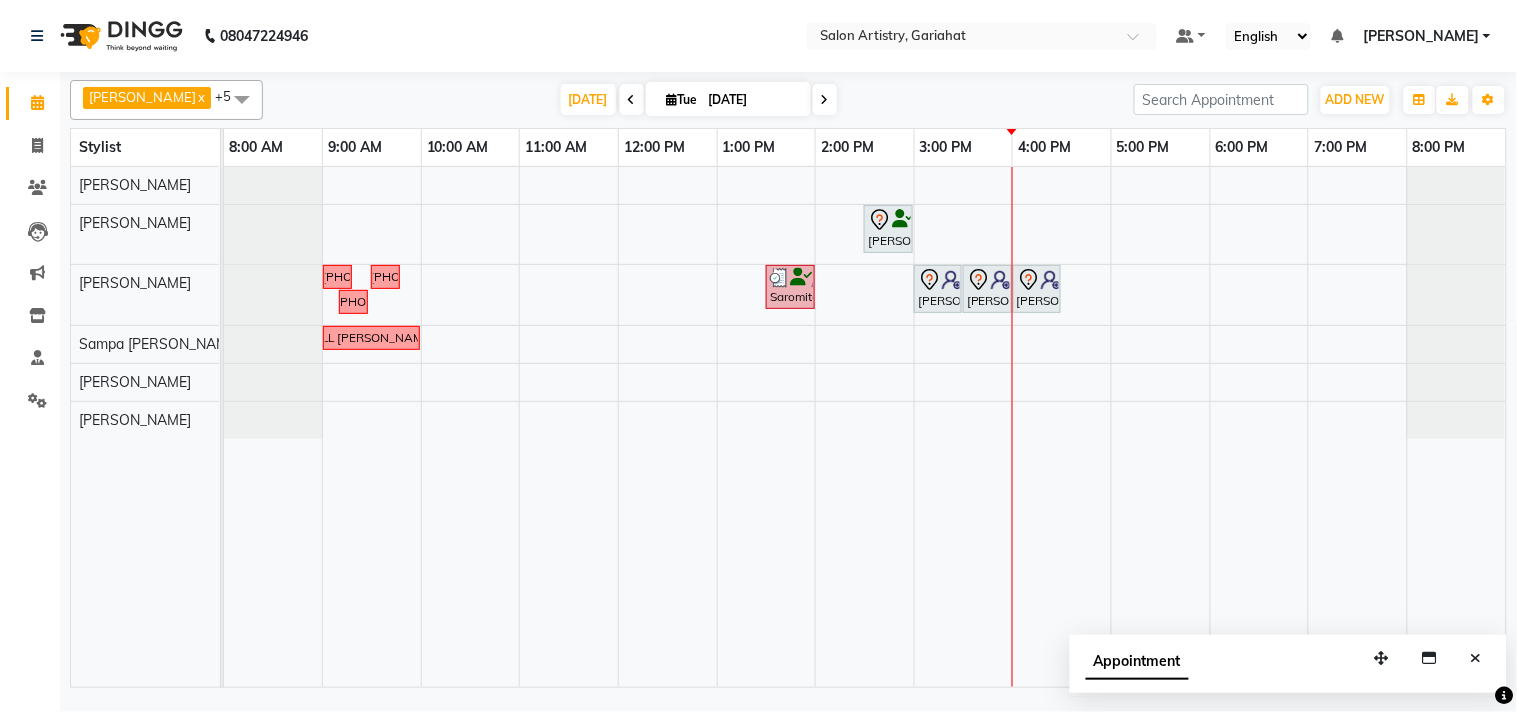 click on "[PERSON_NAME], TK02, 02:30 PM-03:00 PM, Cut - Hair Cut (Sr Stylist) (Wash & Conditioning)  followup call..[PHONE_NUMBER]   follow up call
[PHONE_NUMBER]      Saromita [PERSON_NAME], TK01, 01:30 PM-02:00 PM, Waxing - Argan Oil Wax - Full Waxing (Hands, Legs, Peel Off Under Arms)             Priyanka Karan, TK03, 03:00 PM-03:30 PM, Waxing - Peel Off Waxing - Brazilian             Priyanka Karan, TK03, 03:30 PM-04:00 PM, Waxing - Peel Off Waxing - Face             [PERSON_NAME], TK03, 04:00 PM-04:30 PM, Waxing - Argan Oil Wax - Full Waxing (Hands, Legs, Peel Off Under Arms)  followup call
[PHONE_NUMBER]   FOLLOWUP CALL  [PERSON_NAME] 8420718101" at bounding box center (865, 427) 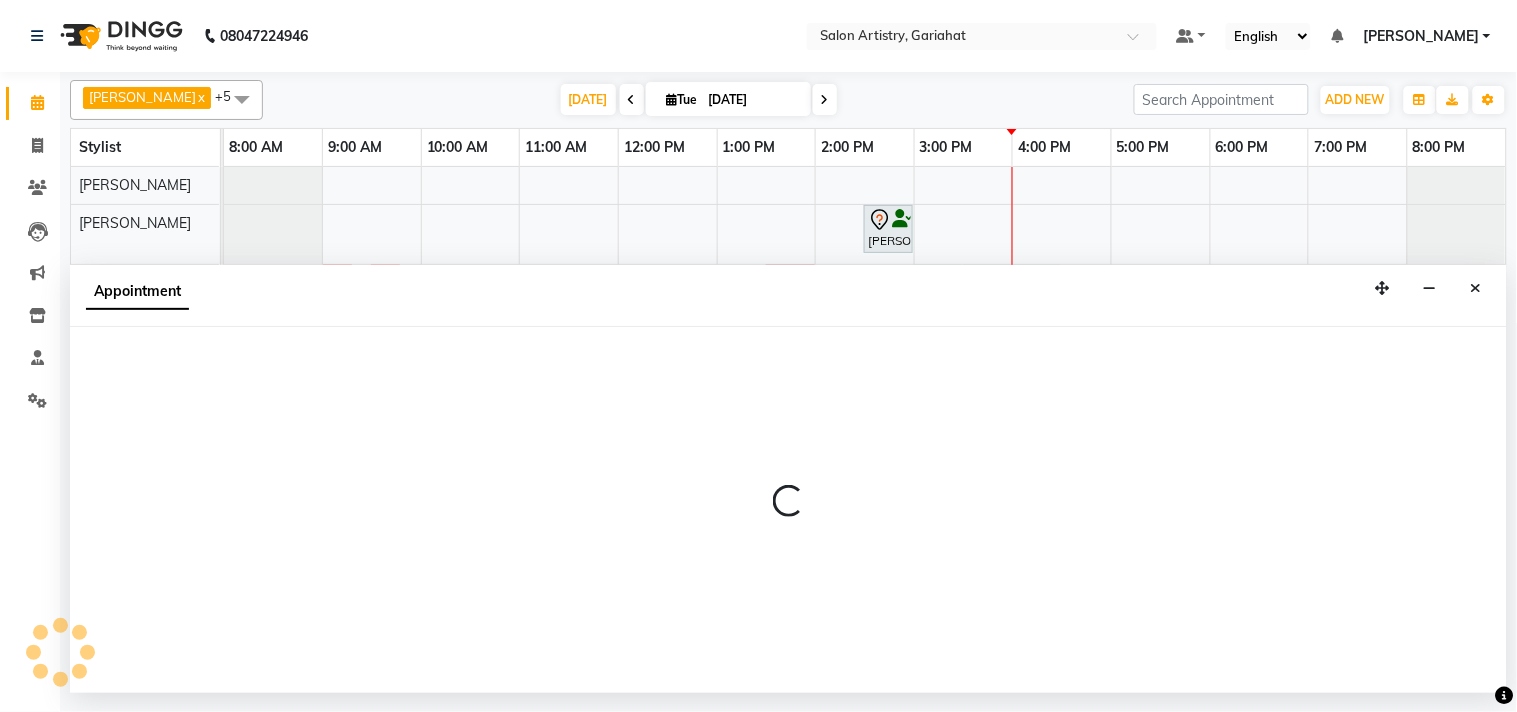 select on "82202" 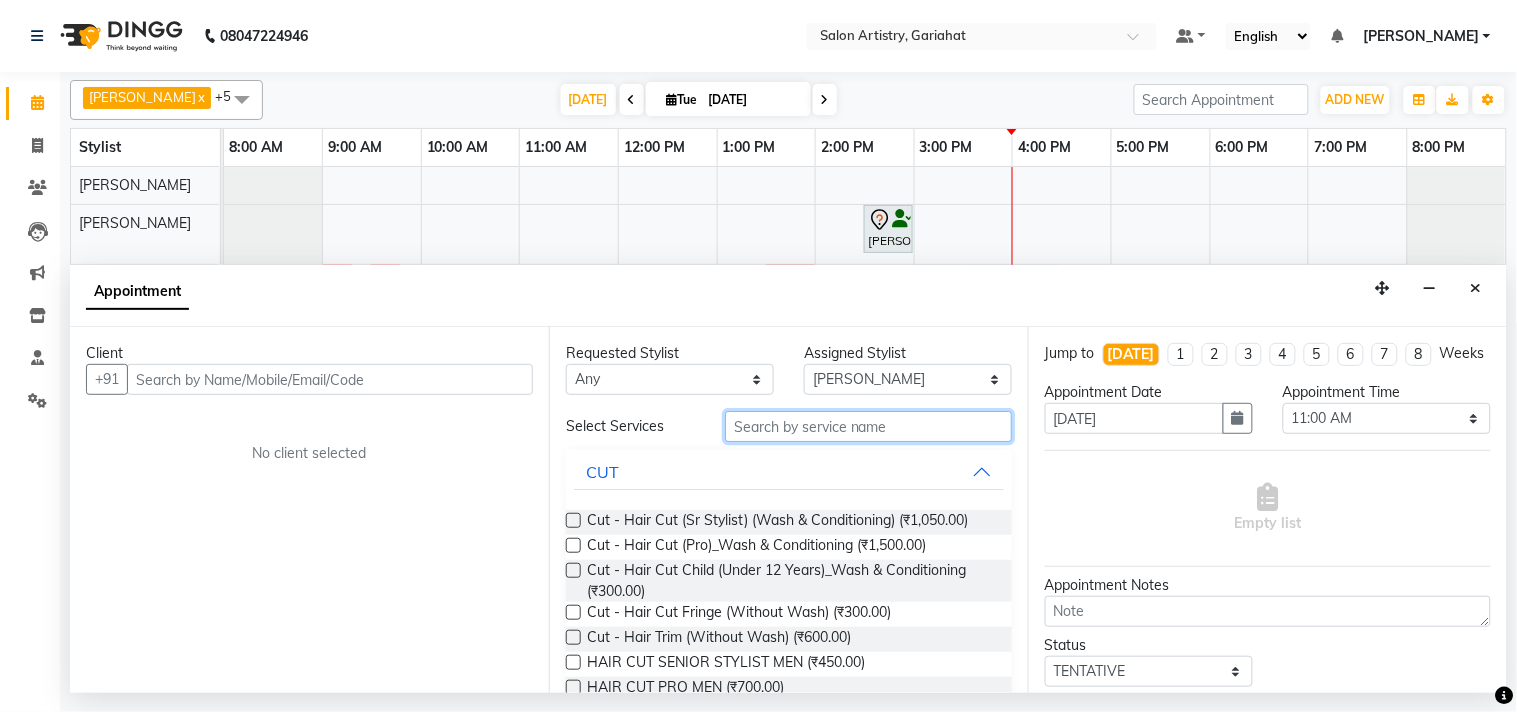 click at bounding box center (868, 426) 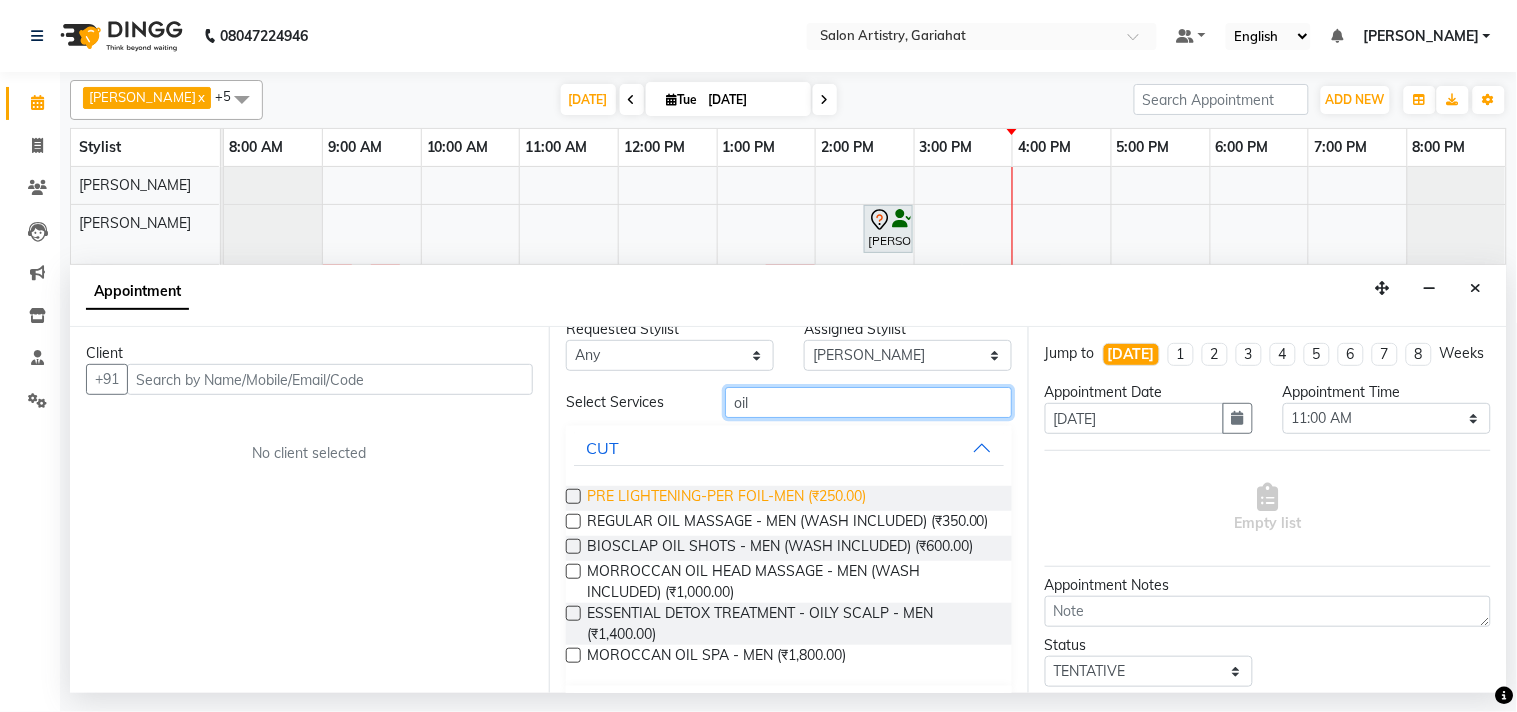 scroll, scrollTop: 0, scrollLeft: 0, axis: both 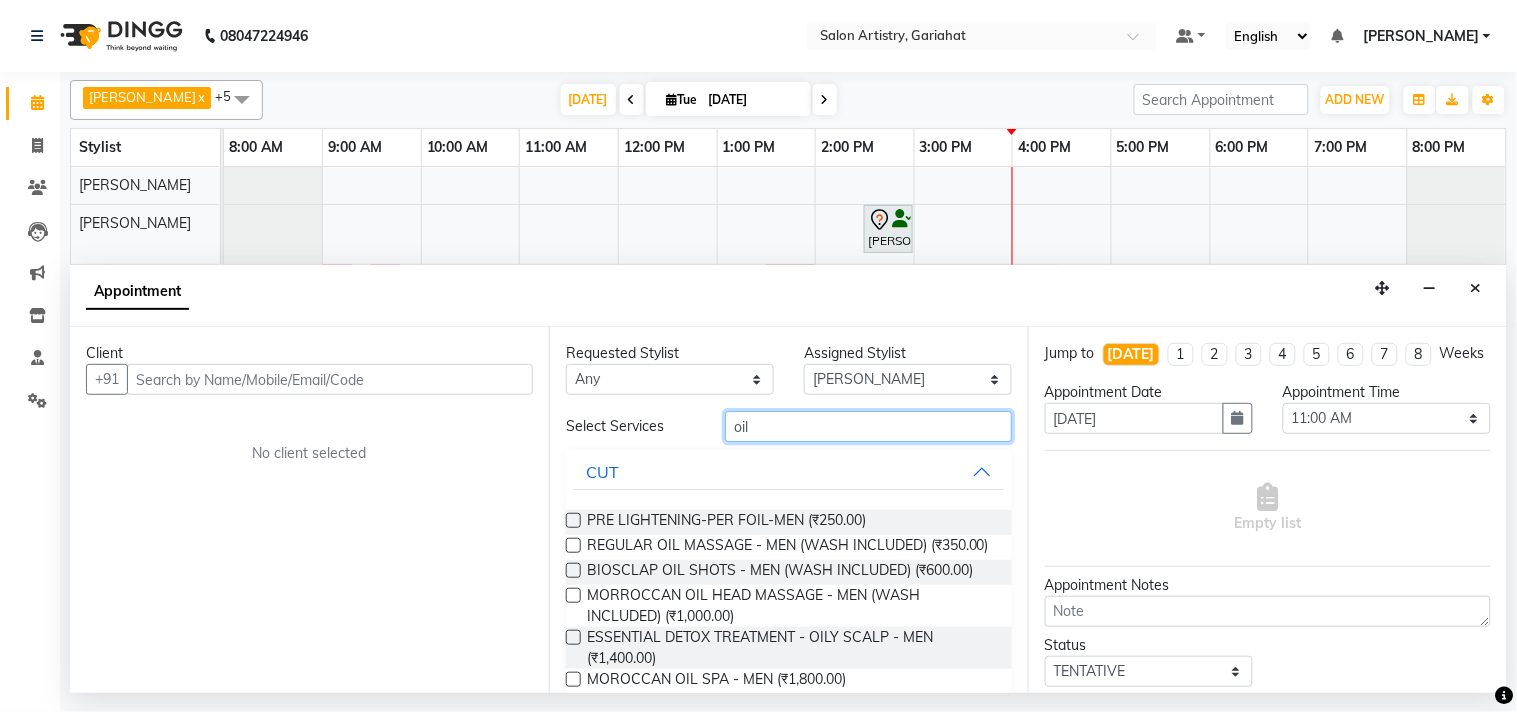 type on "oil" 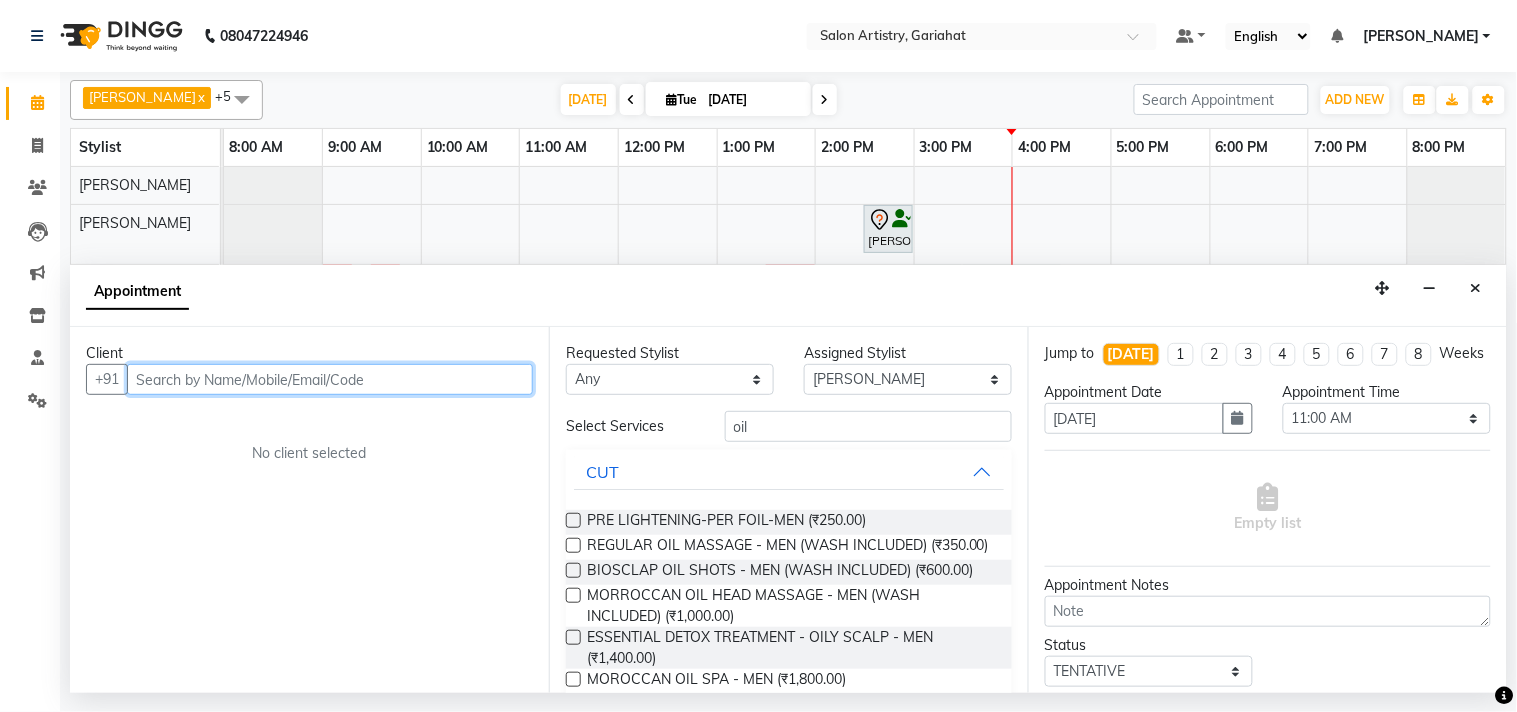 click at bounding box center (330, 379) 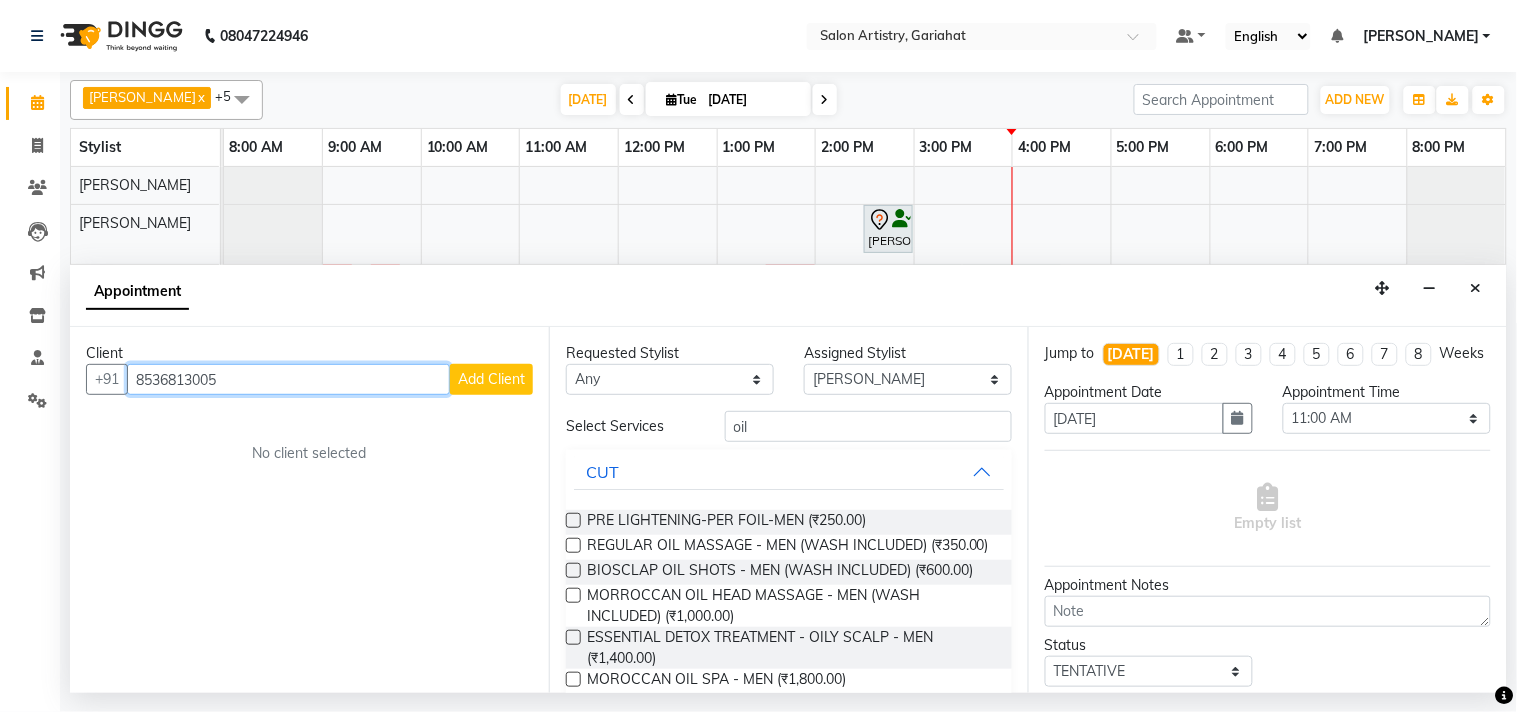 click on "8536813005" at bounding box center [288, 379] 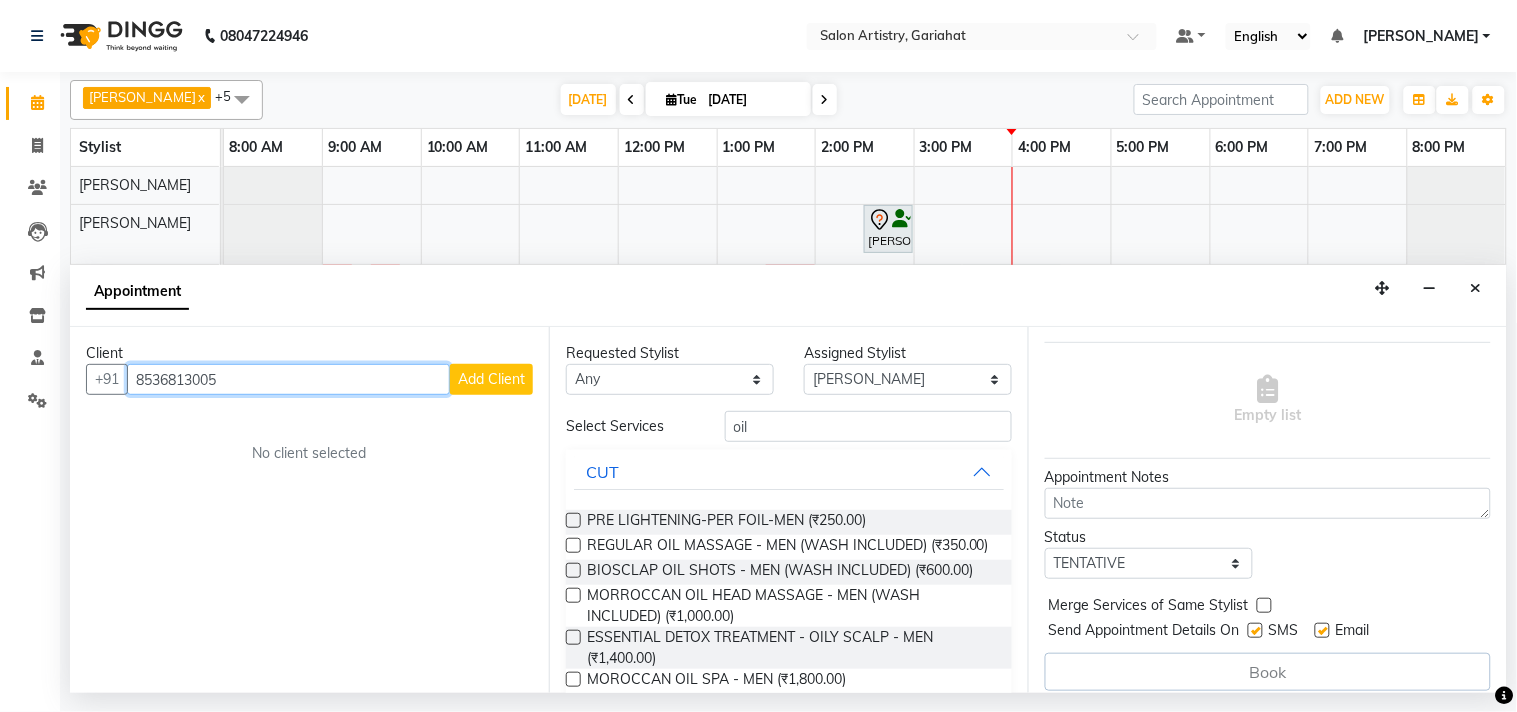 scroll, scrollTop: 111, scrollLeft: 0, axis: vertical 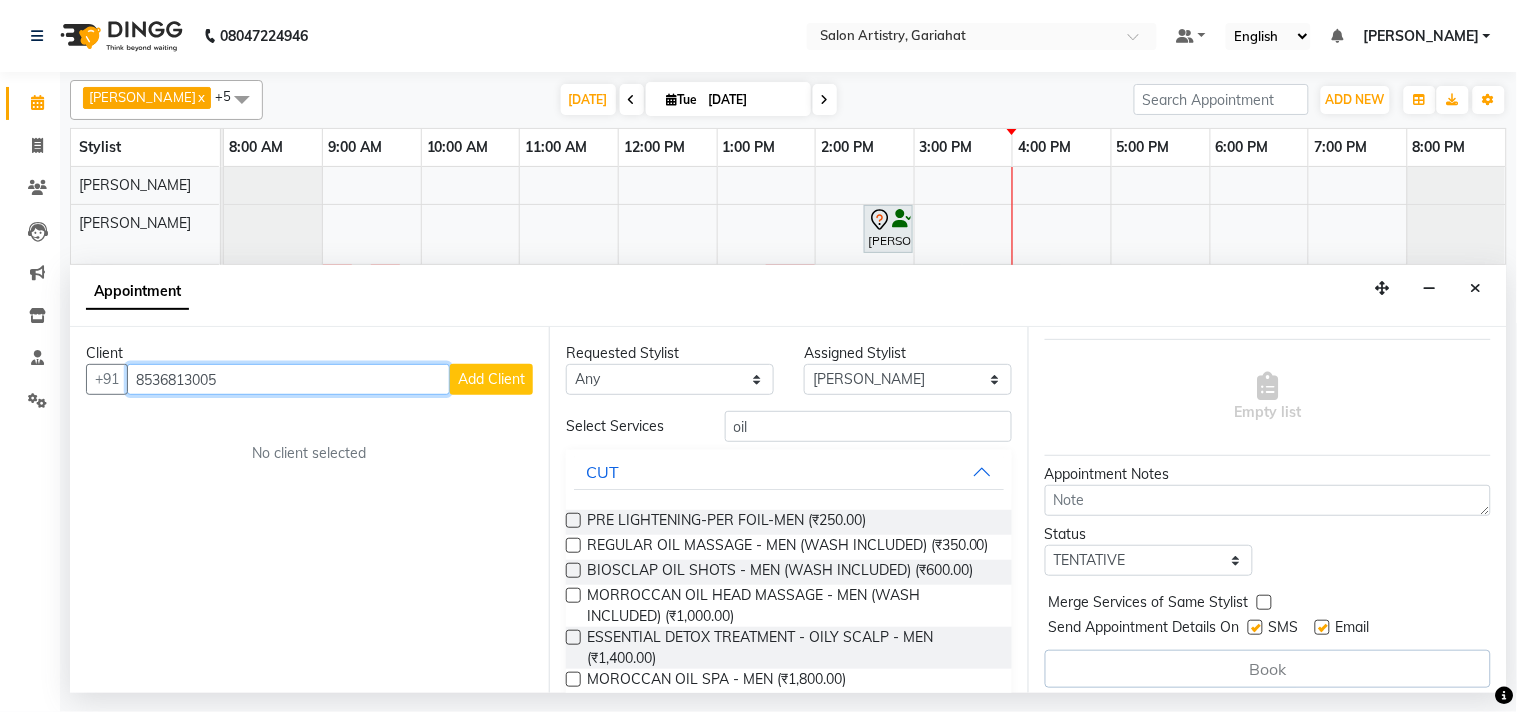click on "8536813005" at bounding box center [288, 379] 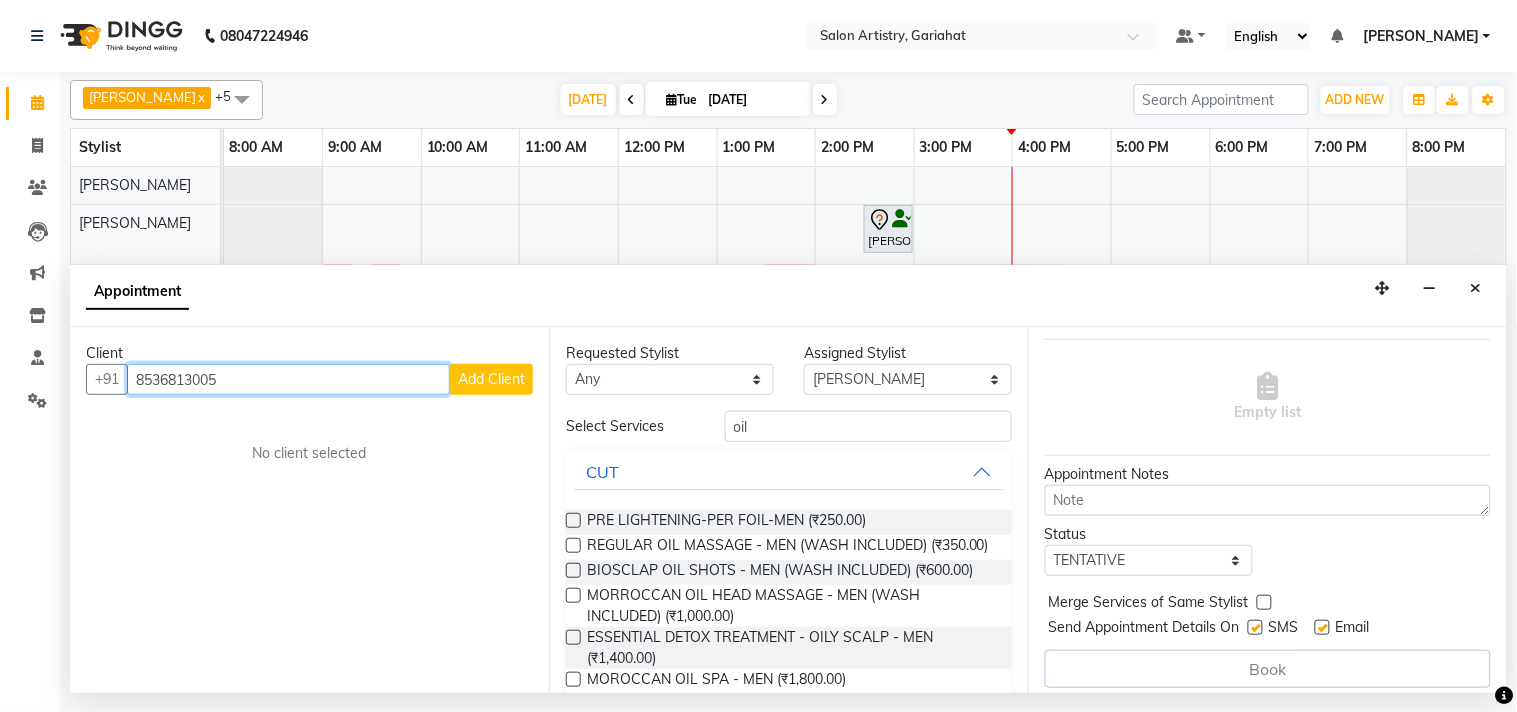type on "8536813005" 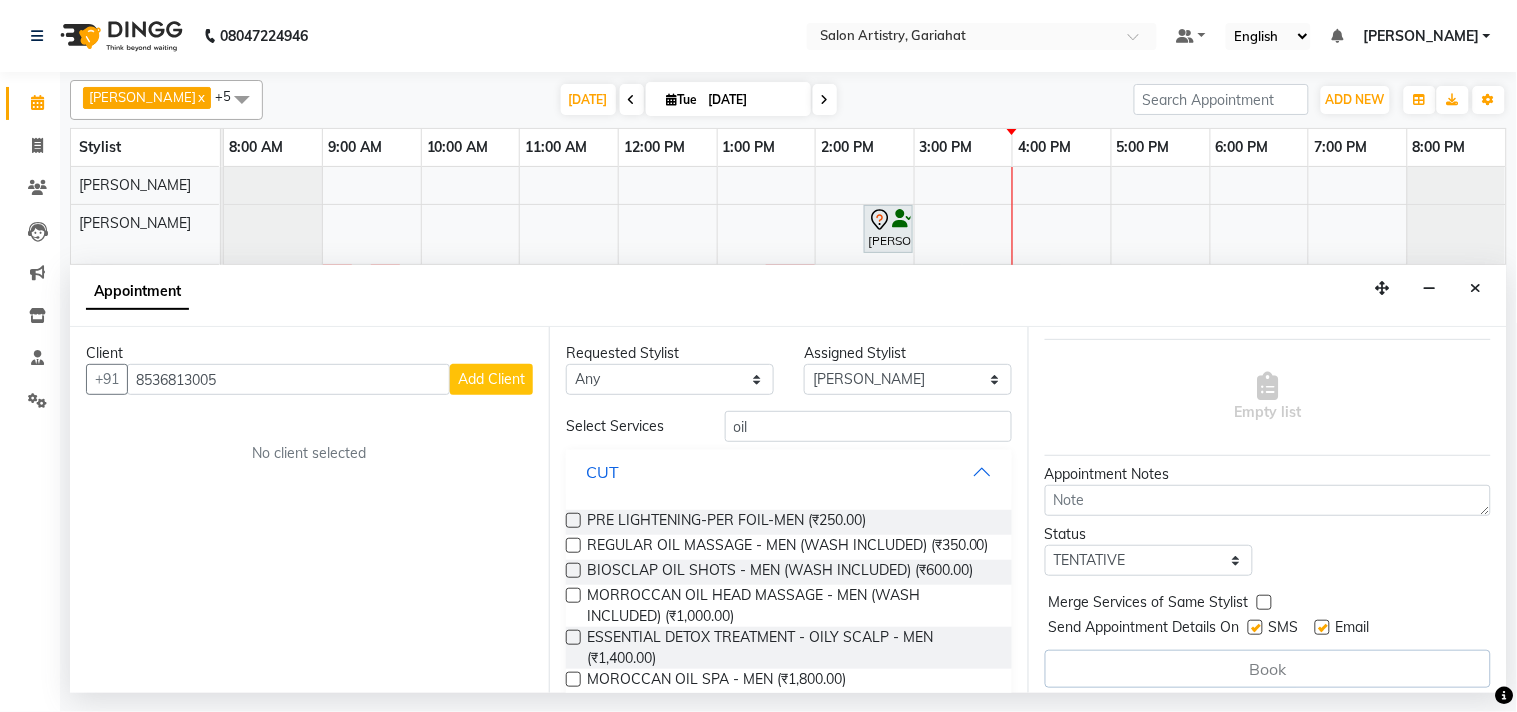 click on "CUT" at bounding box center (789, 472) 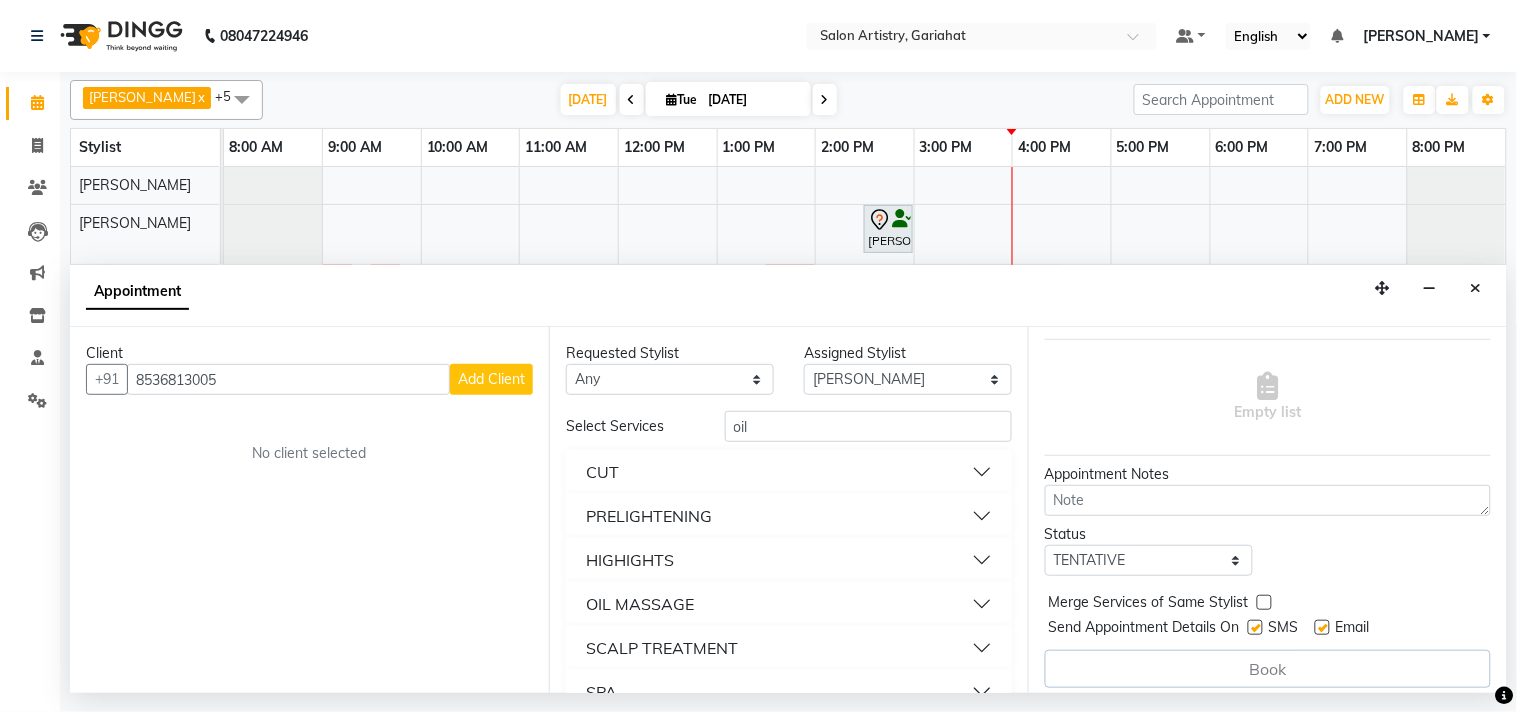 click on "OIL MASSAGE" at bounding box center (640, 604) 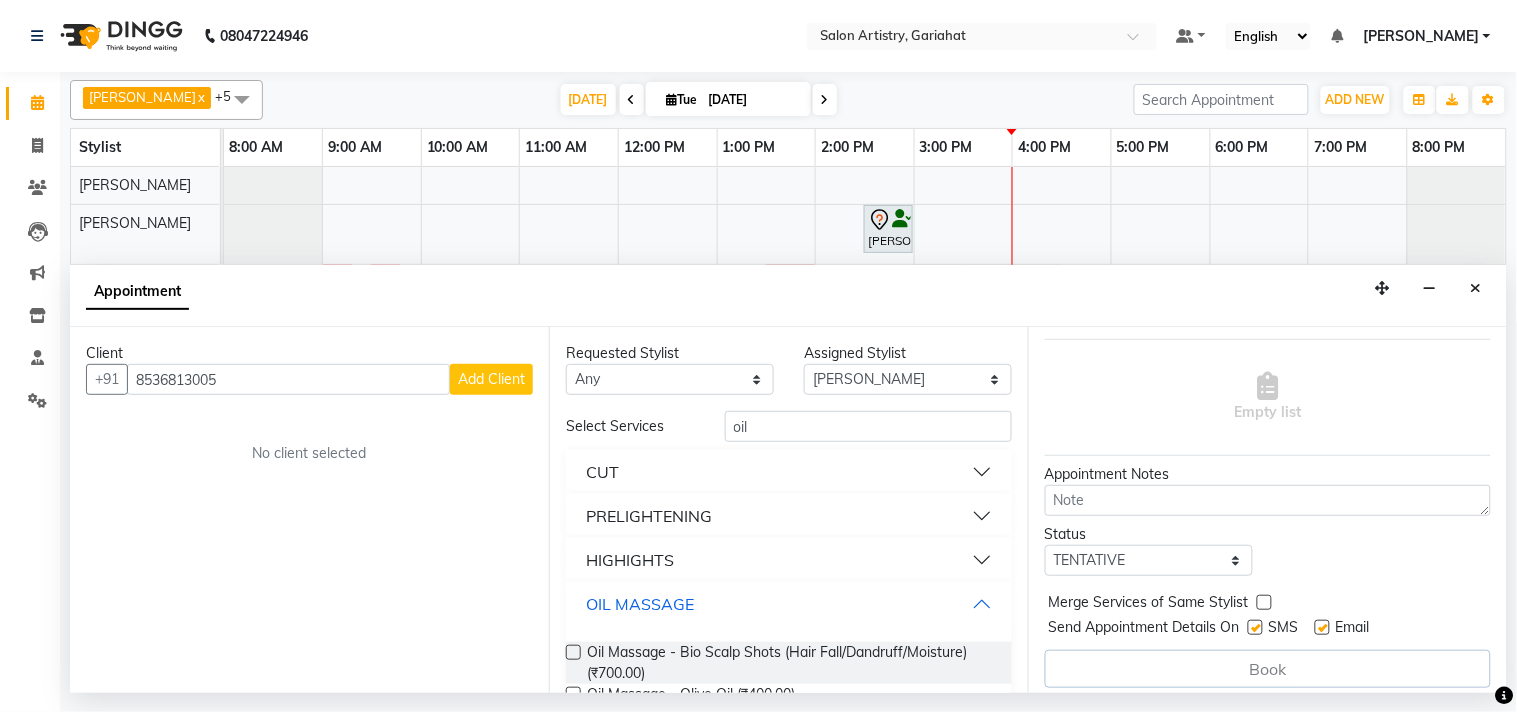 scroll, scrollTop: 111, scrollLeft: 0, axis: vertical 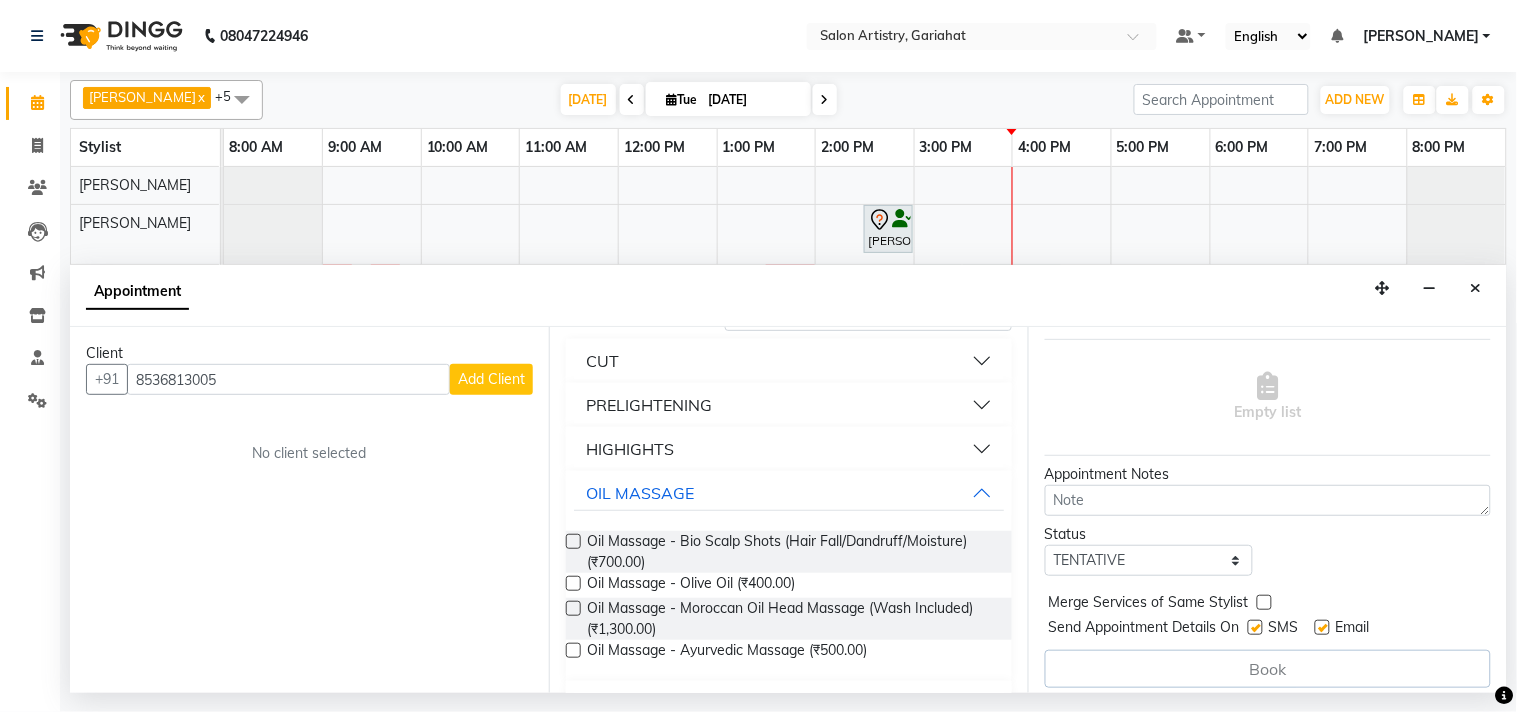 click on "[DATE]" at bounding box center [753, 100] 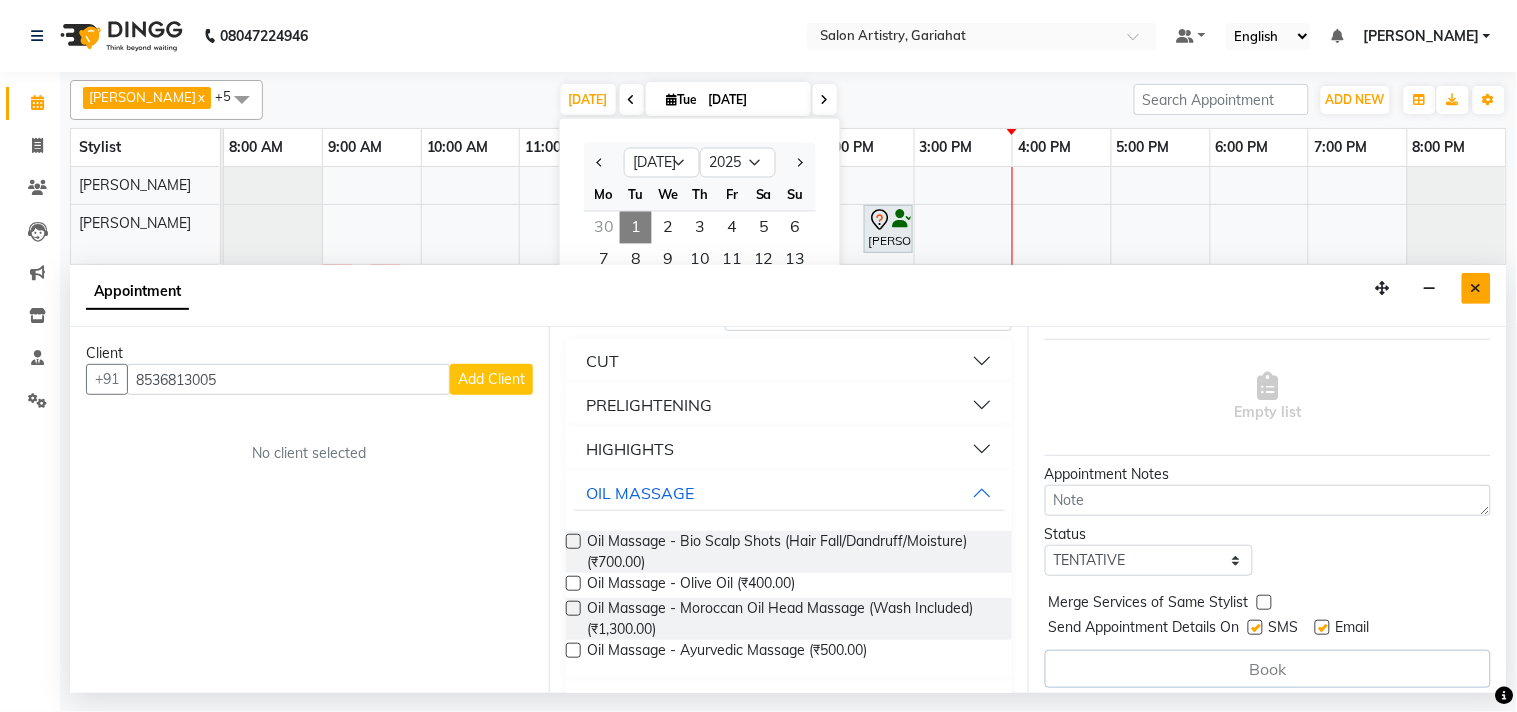 click at bounding box center [1476, 288] 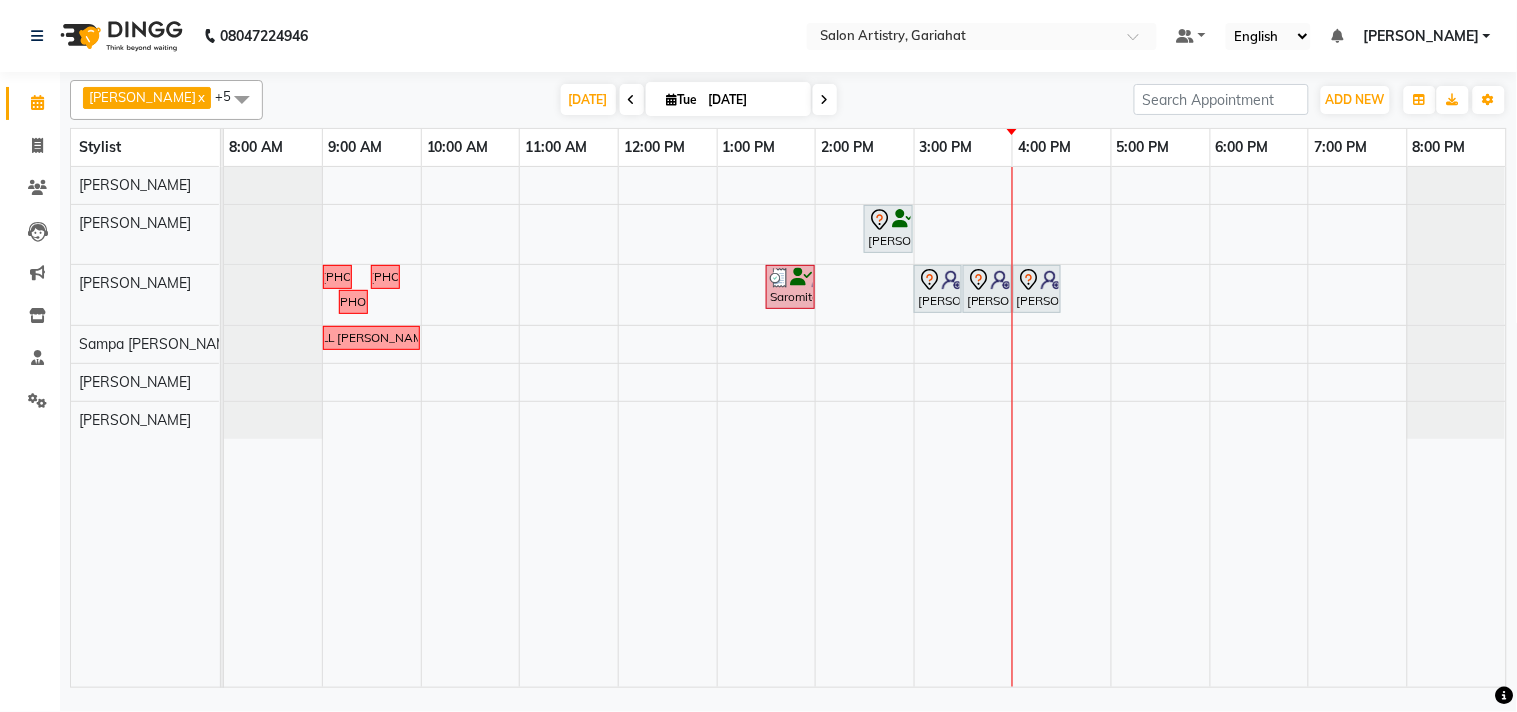 click on "[DATE]" at bounding box center [753, 100] 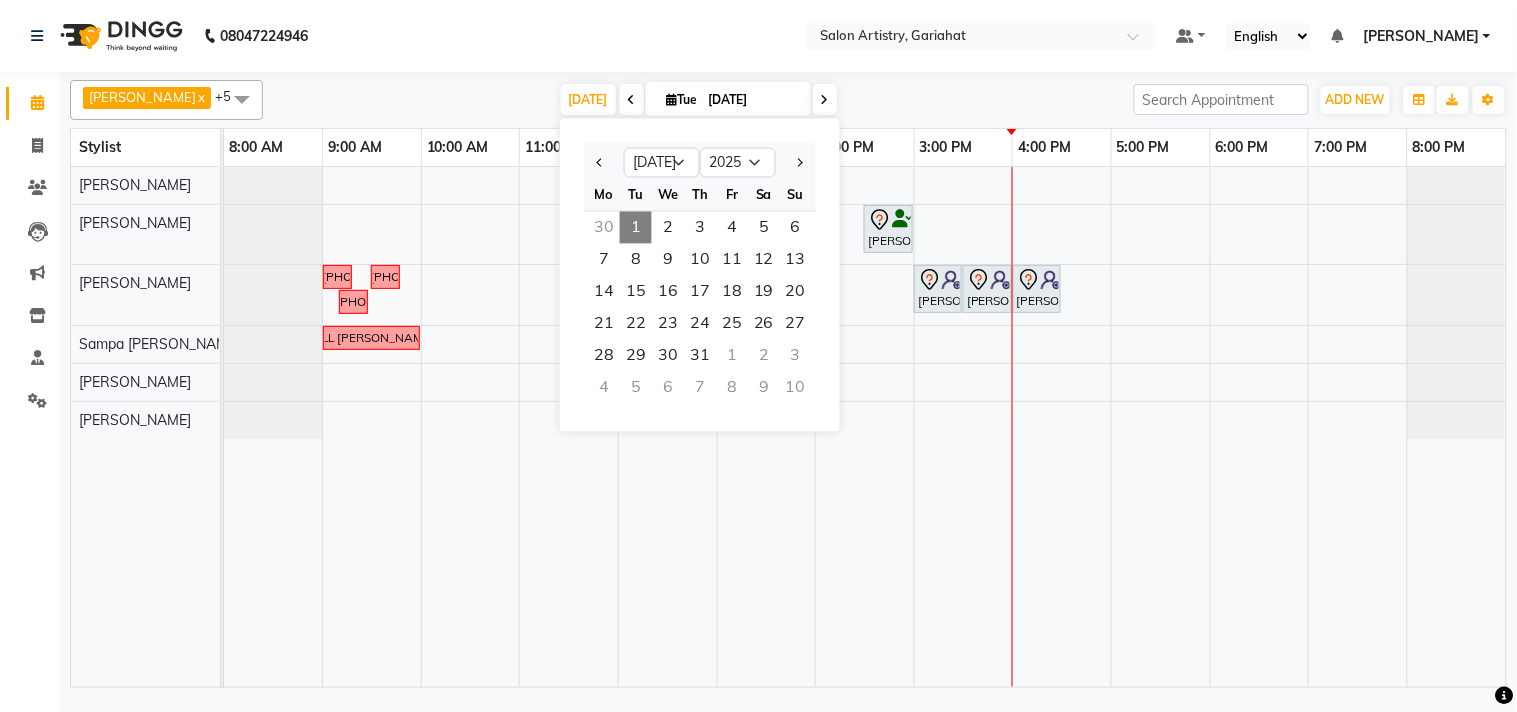 drag, startPoint x: 600, startPoint y: 166, endPoint x: 605, endPoint y: 178, distance: 13 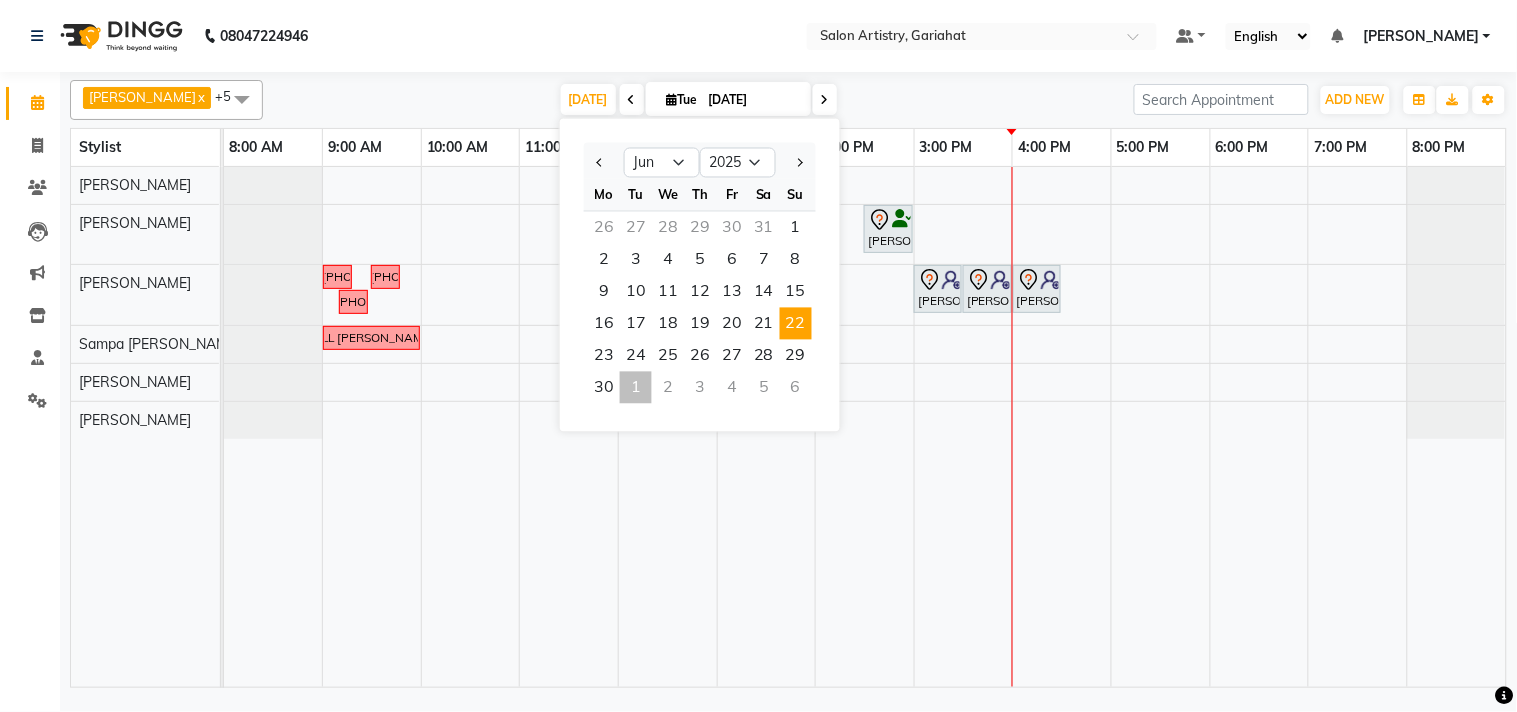 click on "22" at bounding box center (796, 324) 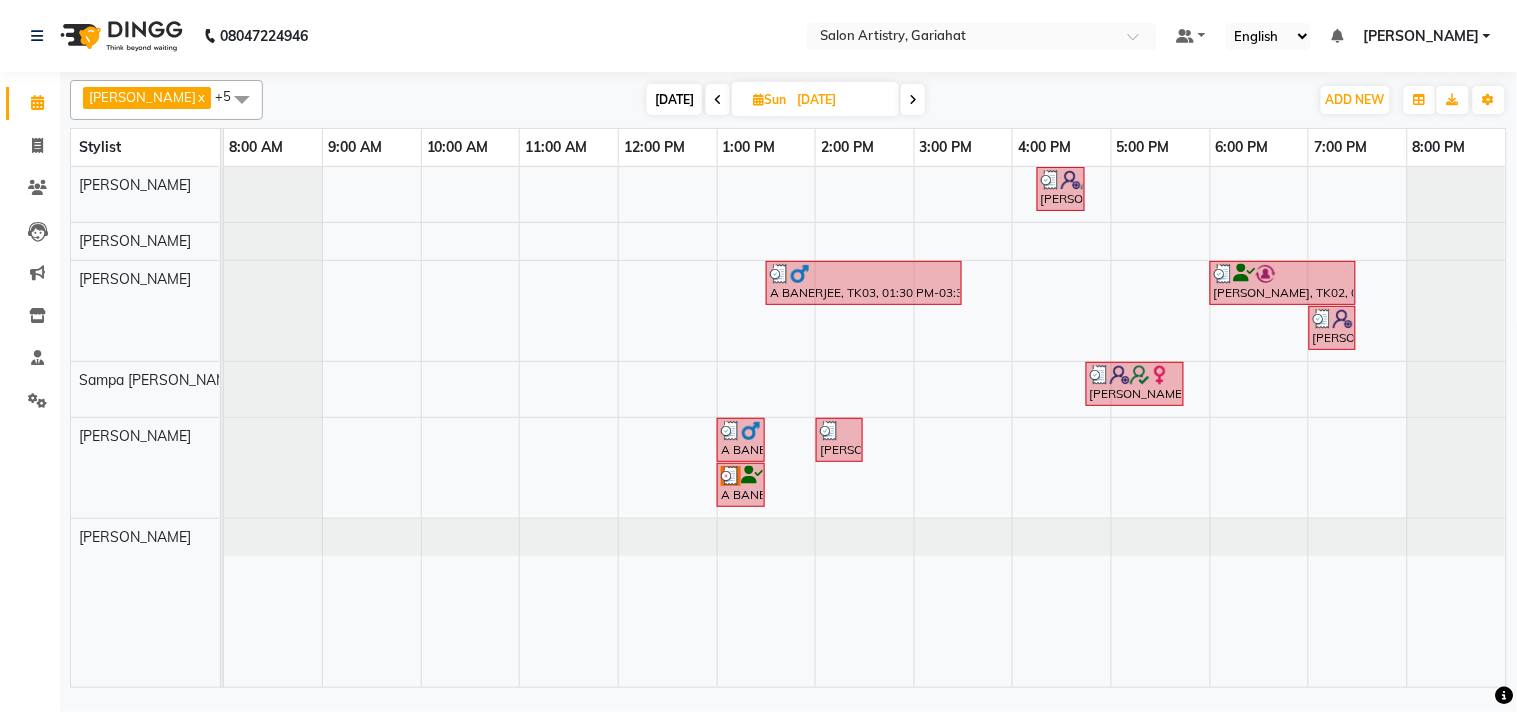 drag, startPoint x: 1184, startPoint y: 305, endPoint x: 1221, endPoint y: 302, distance: 37.12142 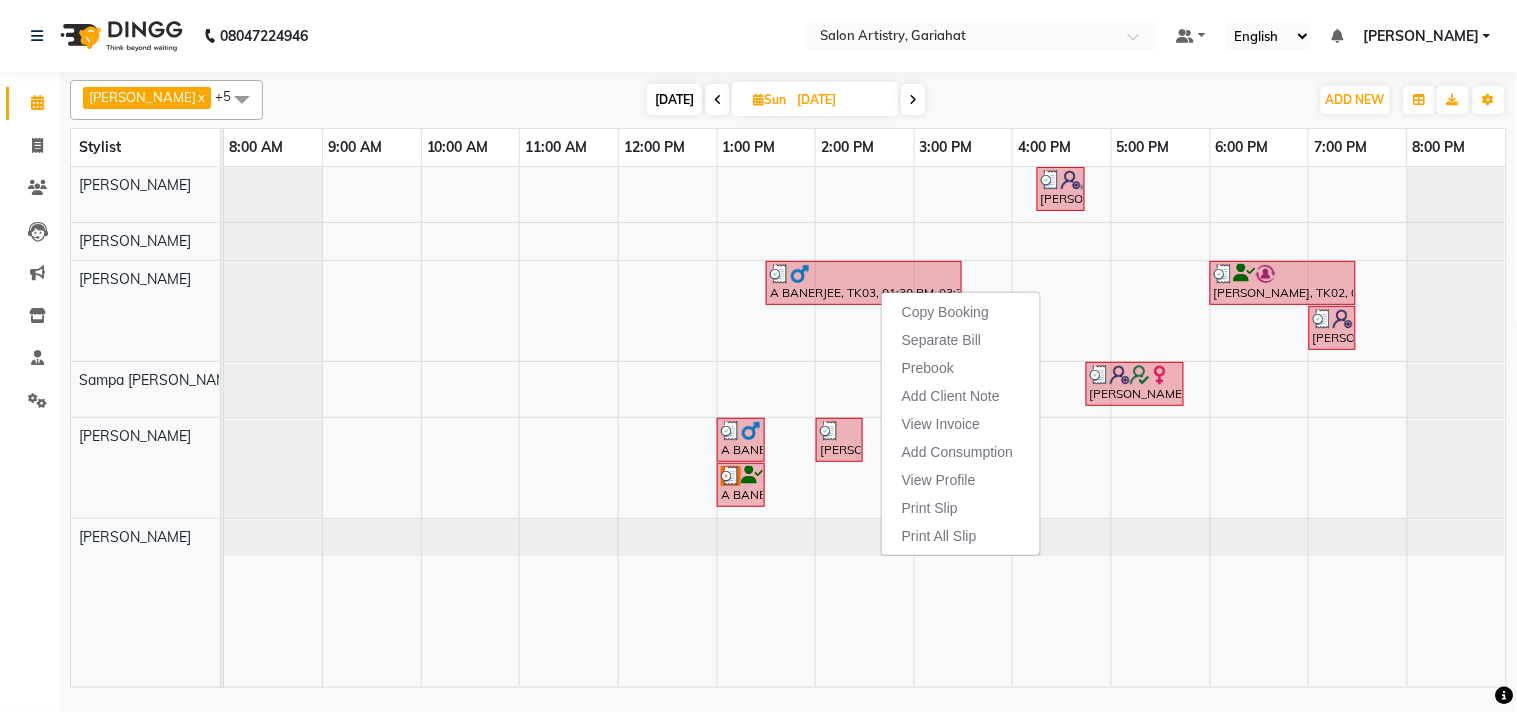 click on "[DATE]" at bounding box center [841, 100] 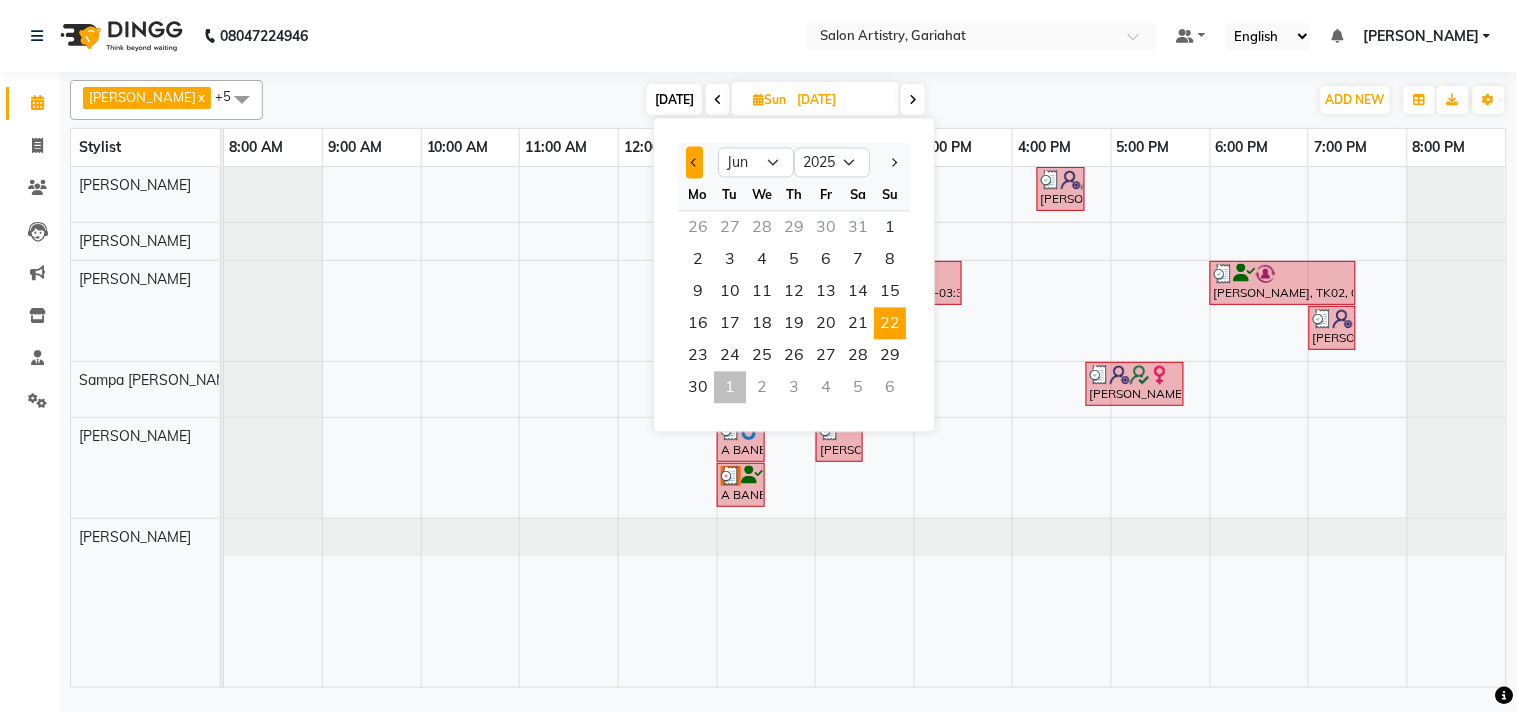 click at bounding box center [695, 162] 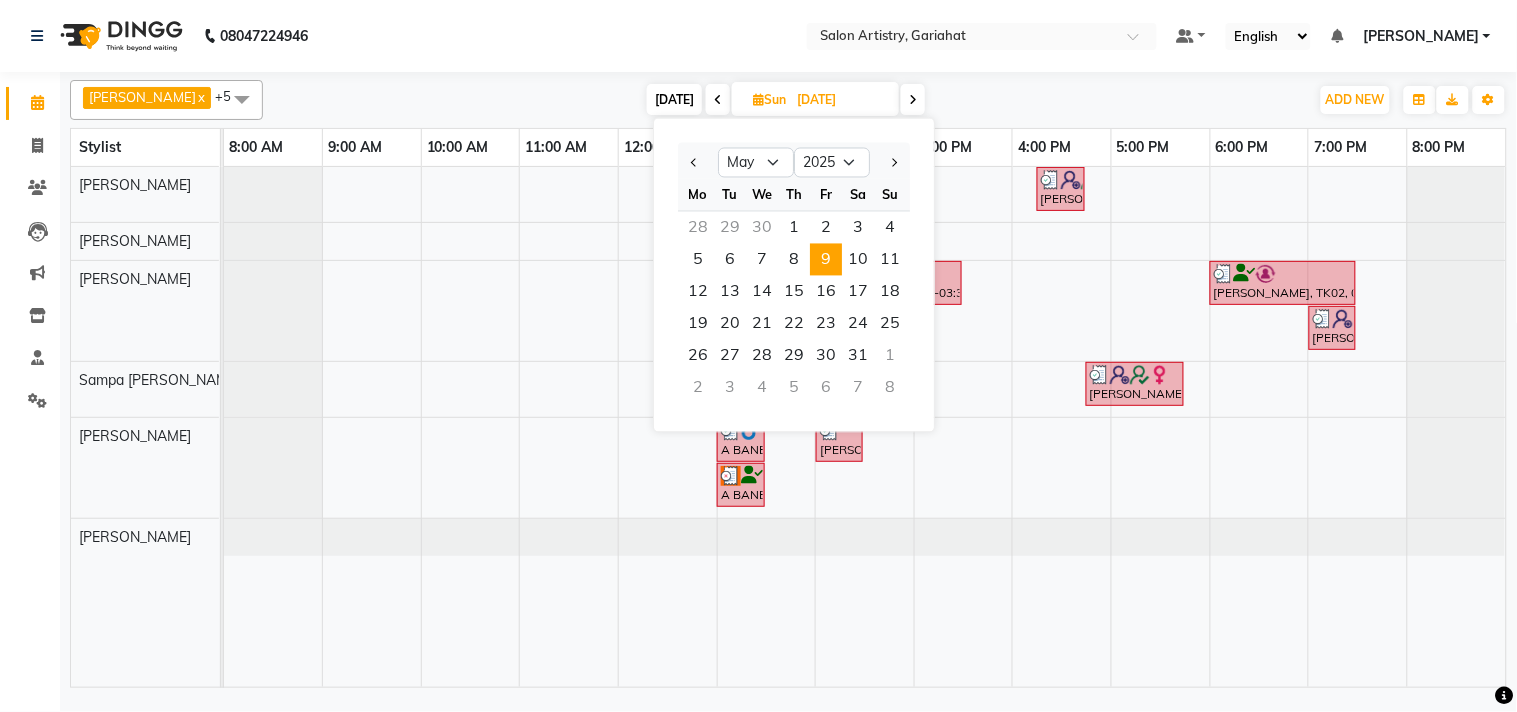 drag, startPoint x: 837, startPoint y: 264, endPoint x: 687, endPoint y: 400, distance: 202.47469 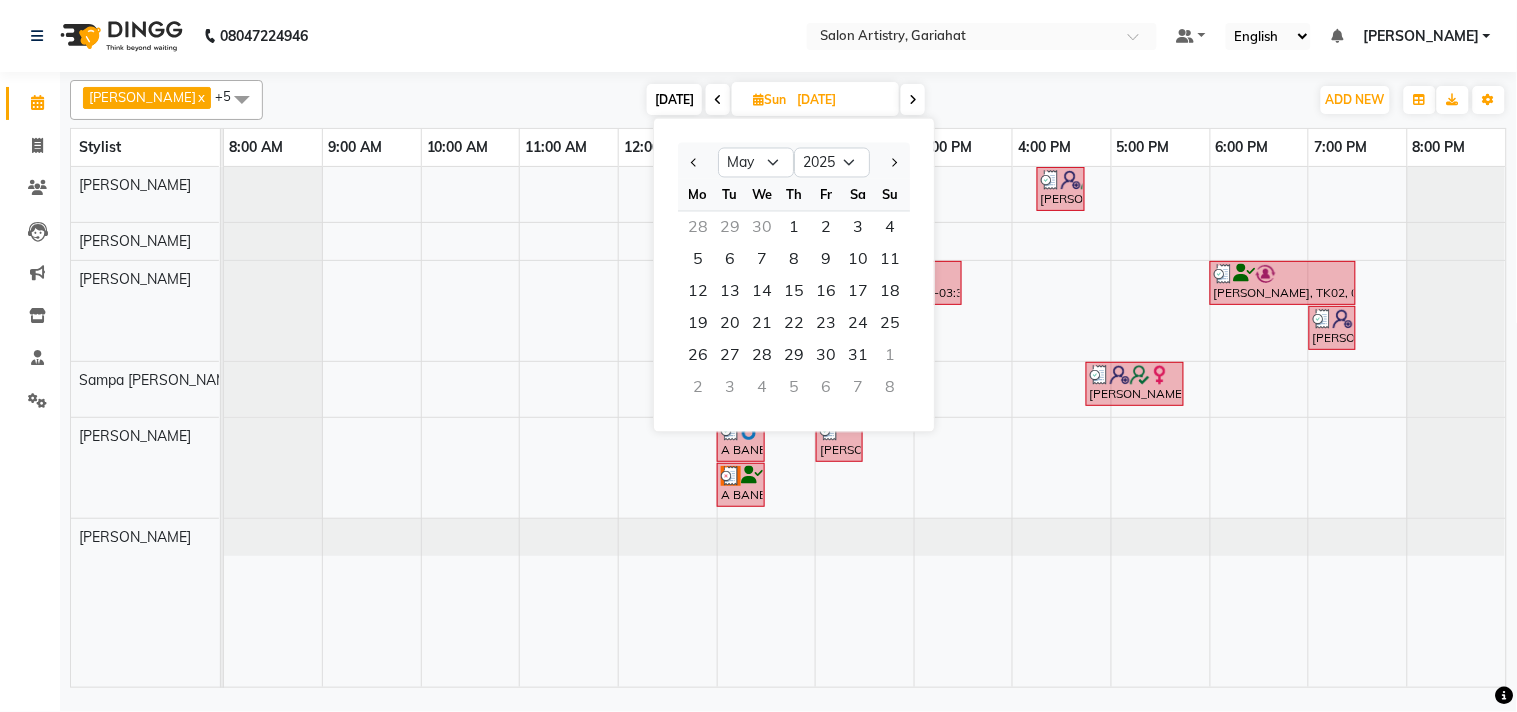 click on "[PERSON_NAME], TK06, 04:15 PM-04:45 PM, Wash  - Wash & Plain Dry (Upto Mid Back) (₹500)     A BANERJEE, TK03, 01:30 PM-03:30 PM, Threading - Eyebrows (₹70),Threading - Upper Lip/Lower Lip (₹70),Threading - [GEOGRAPHIC_DATA] (₹70),Threading - Side (₹100)     [PERSON_NAME], TK02, 06:00 PM-07:30 PM, Waxing - Visage Peel Off Wax - [GEOGRAPHIC_DATA] (₹210),Waxing - Visage Peel Off Wax - Upper/[GEOGRAPHIC_DATA] (₹210),Threading - Eyebrows (₹70)     [PERSON_NAME], TK07, 07:00 PM-07:30 PM, Threading - [GEOGRAPHIC_DATA]/Lower Lip     [PERSON_NAME], TK06, 04:45 PM-05:45 PM, Threading - Eyebrows (₹70),Waxing - Visage Peel Off Wax - Face (₹890)     A BANERJEE, TK03, 01:00 PM-01:30 PM, Spa - Moroccon Oil_Upto Mid Back (₹3500)     [PERSON_NAME], TK04, 02:00 PM-02:30 PM, HAIR CUT SENIOR STYLIST MEN     A BANERJEE, TK08, 01:00 PM-01:30 PM, Cut - Hair Cut (Sr Stylist) (Wash & Conditioning)" at bounding box center [865, 427] 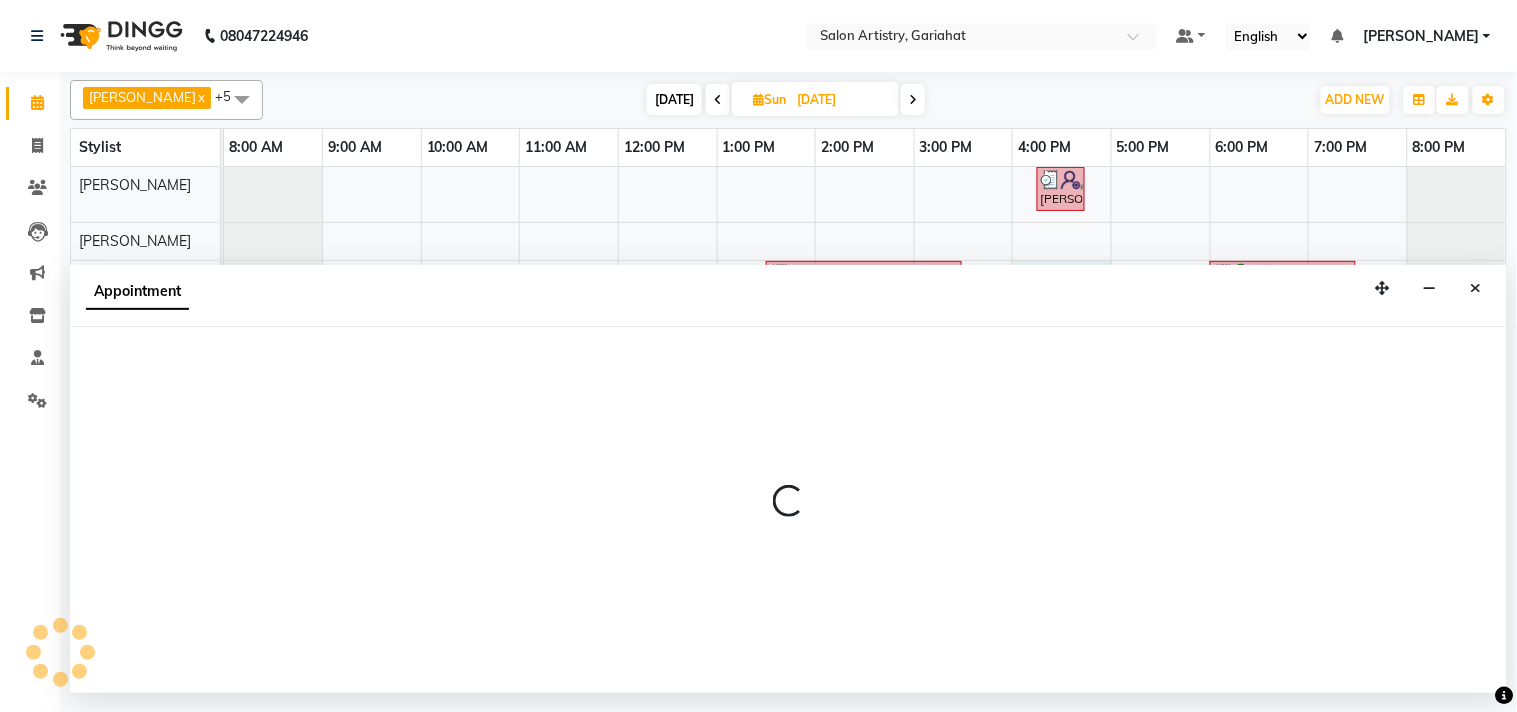 select on "82200" 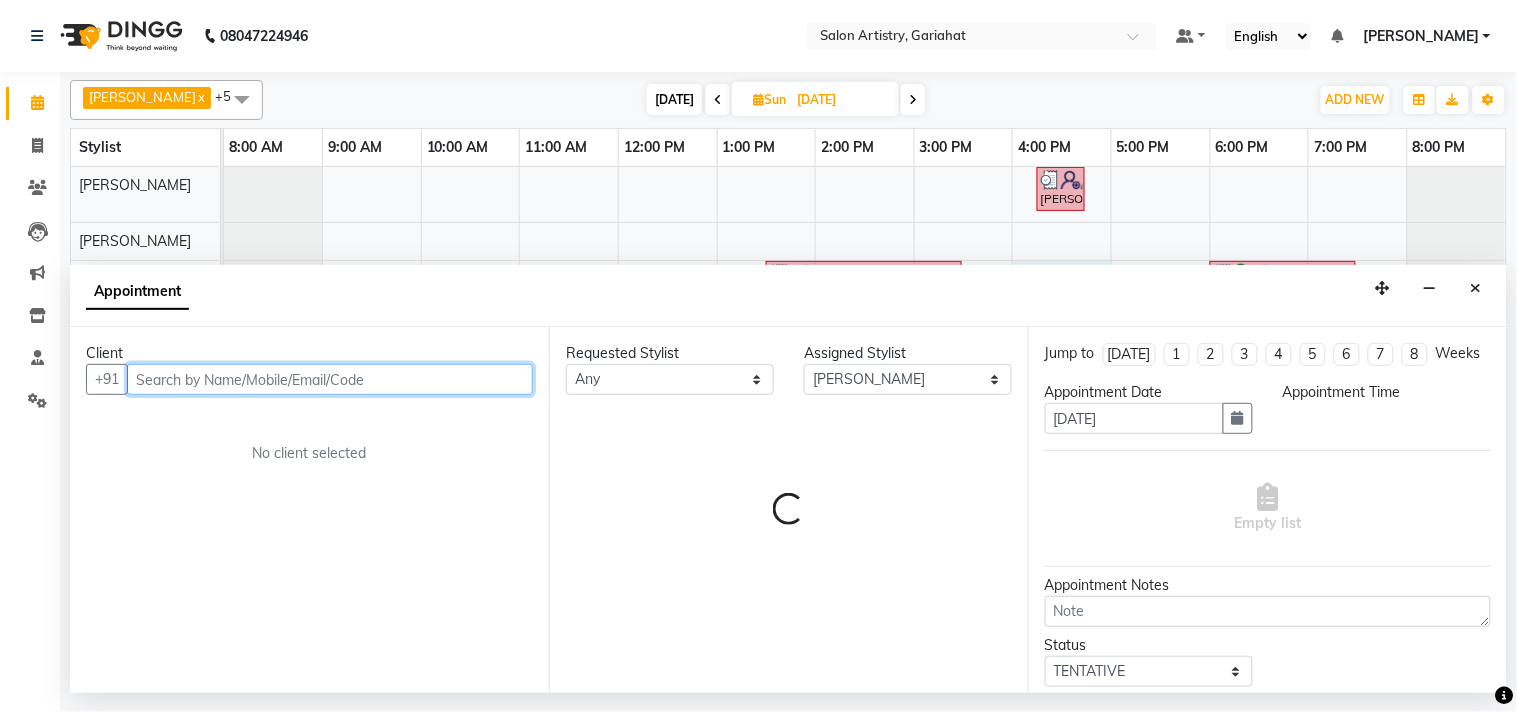 select on "960" 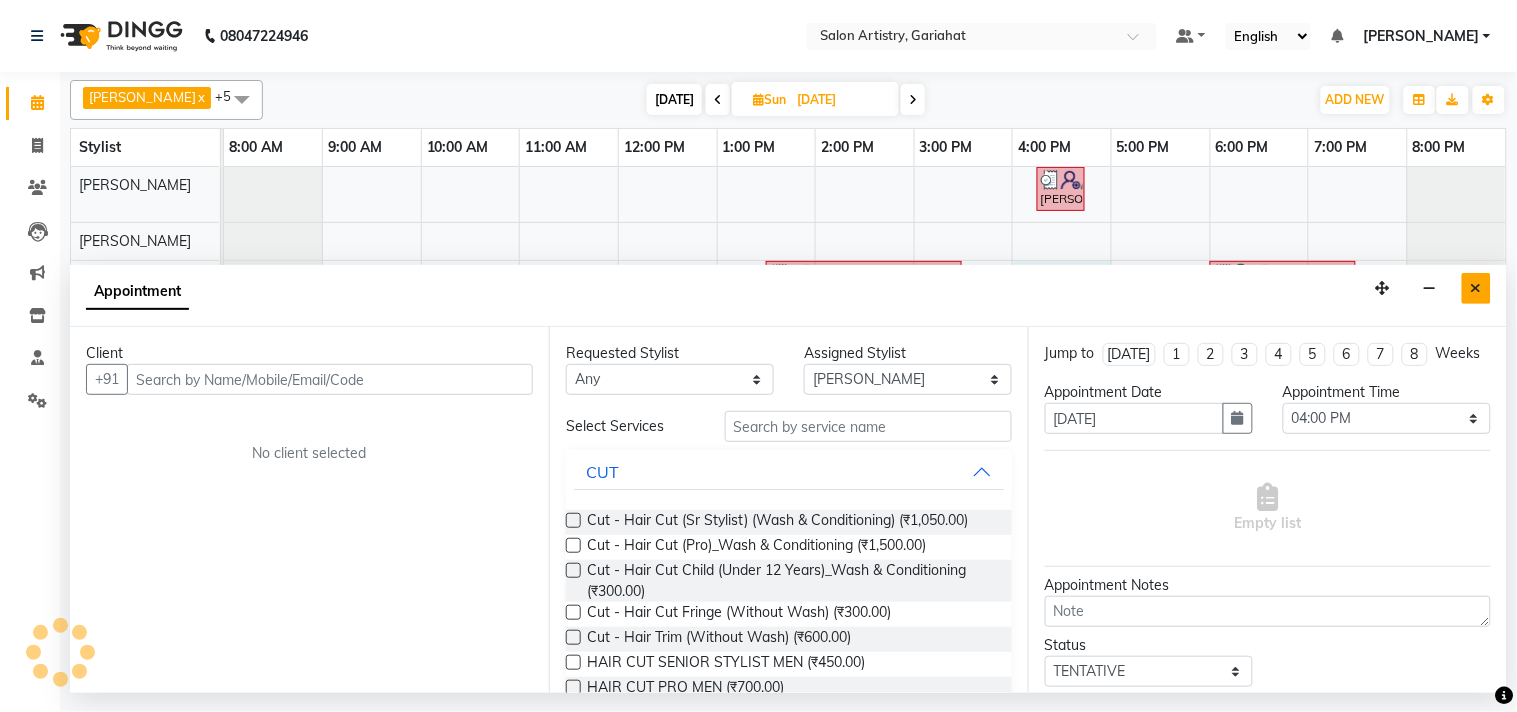 drag, startPoint x: 1480, startPoint y: 294, endPoint x: 1316, endPoint y: 313, distance: 165.09694 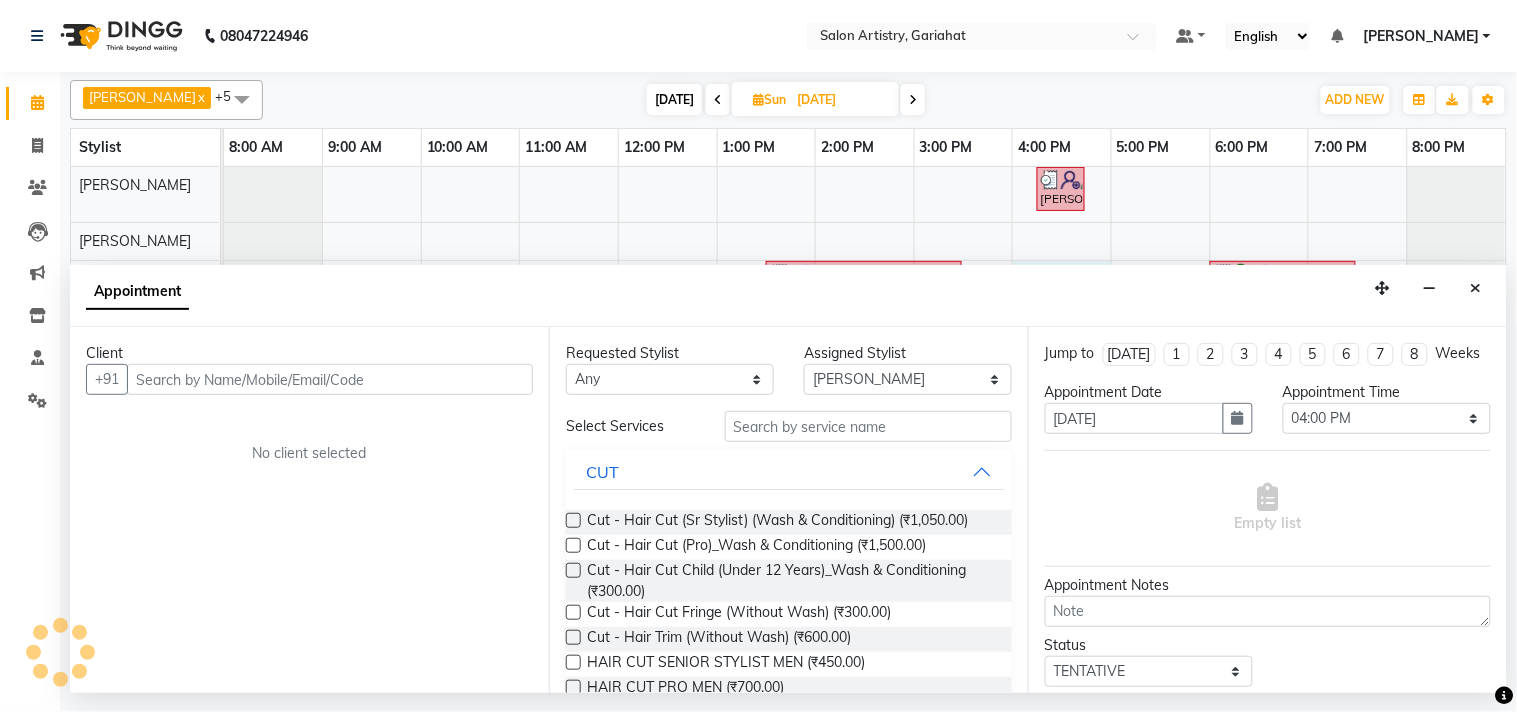 click at bounding box center (1476, 288) 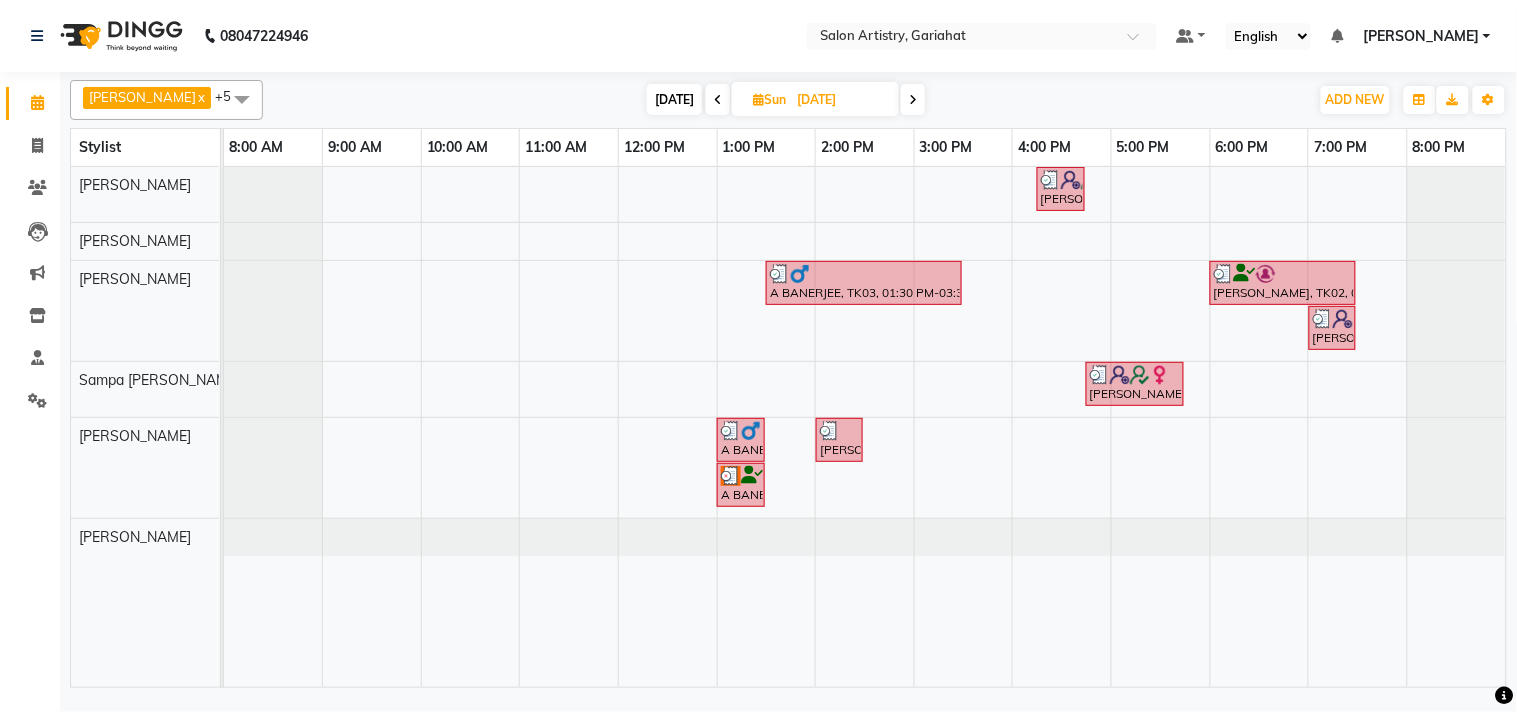 click on "[DATE]" at bounding box center [841, 100] 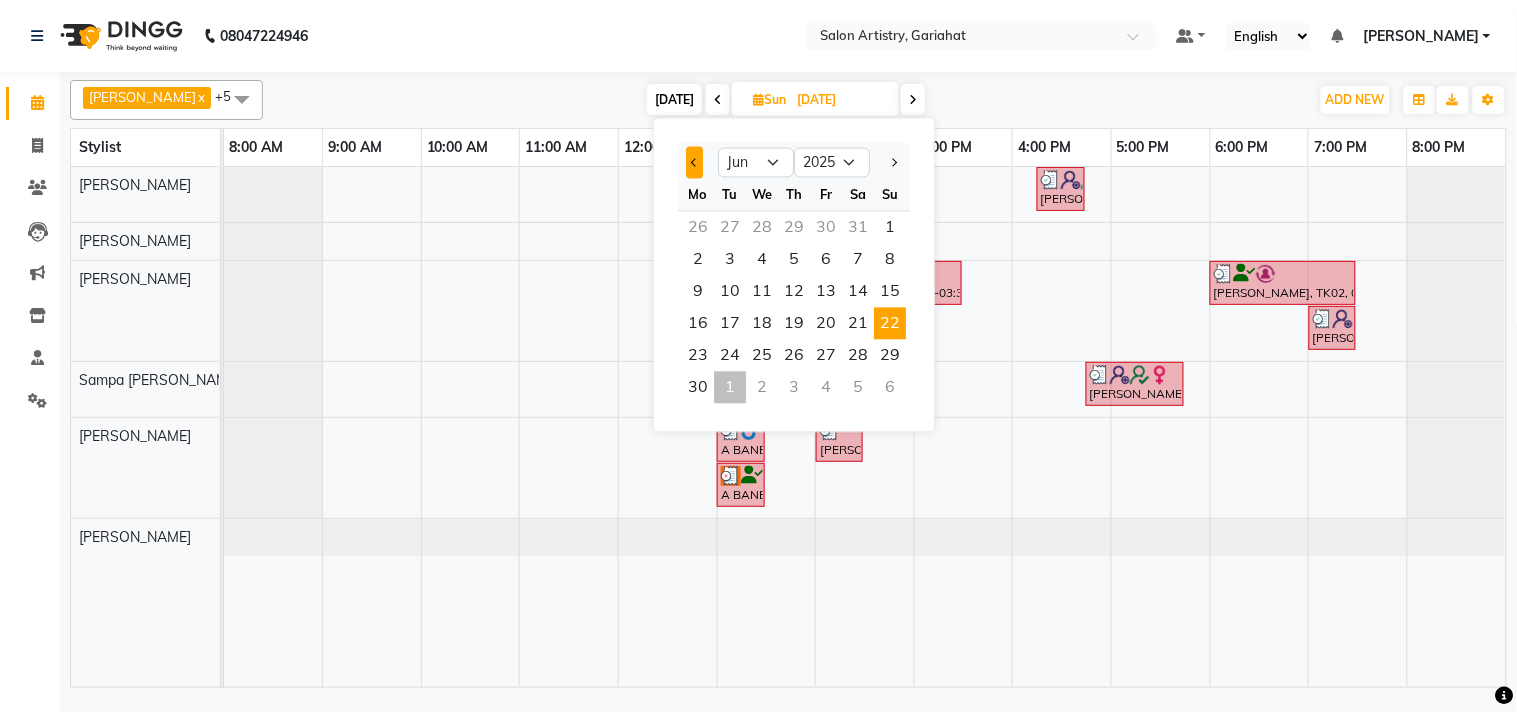 click at bounding box center (695, 162) 